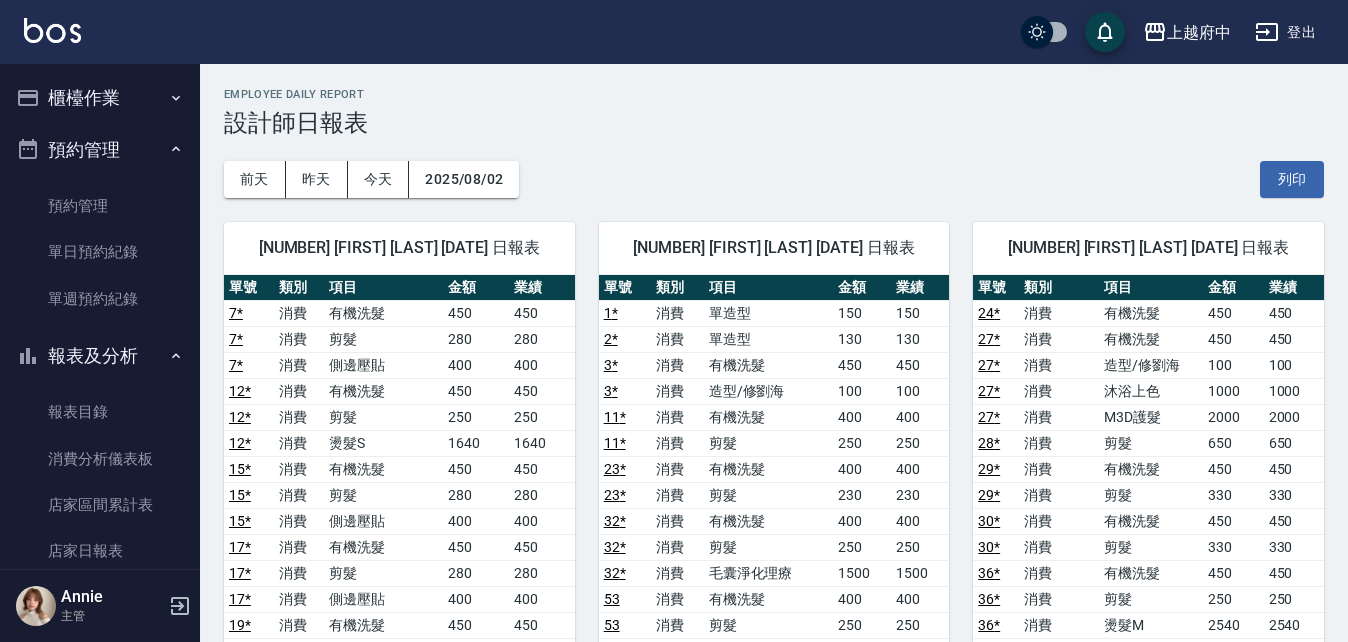 scroll, scrollTop: 3400, scrollLeft: 0, axis: vertical 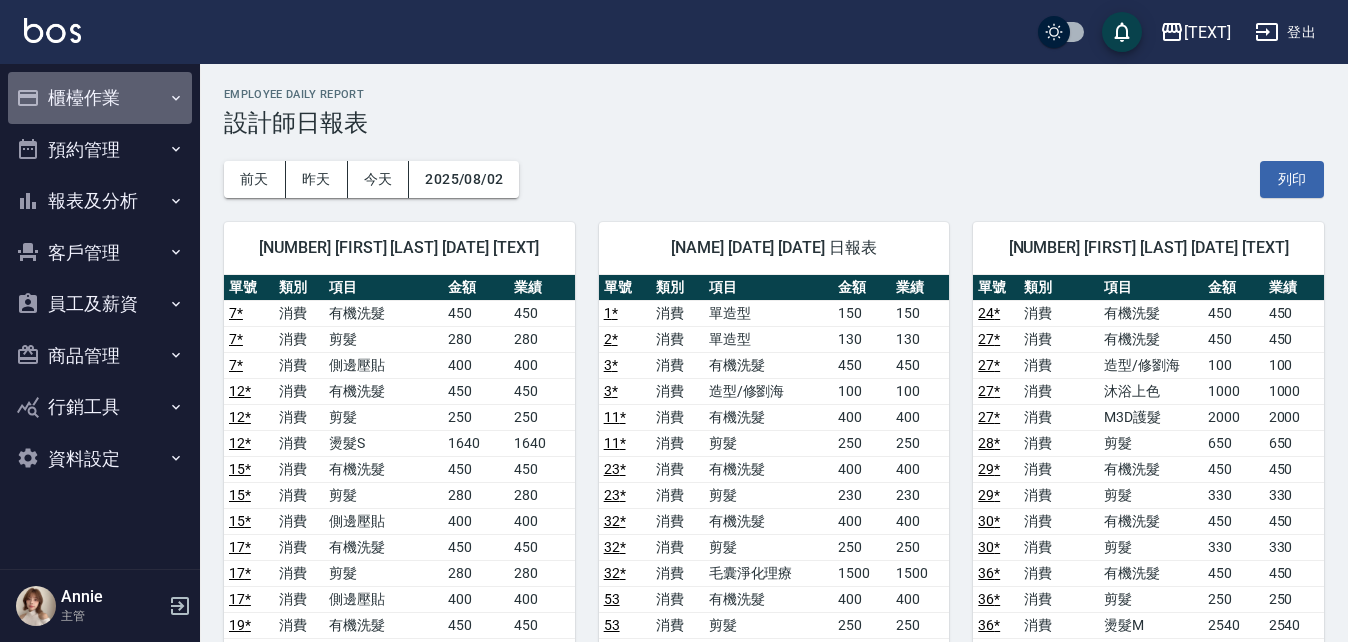click on "櫃檯作業" at bounding box center [100, 98] 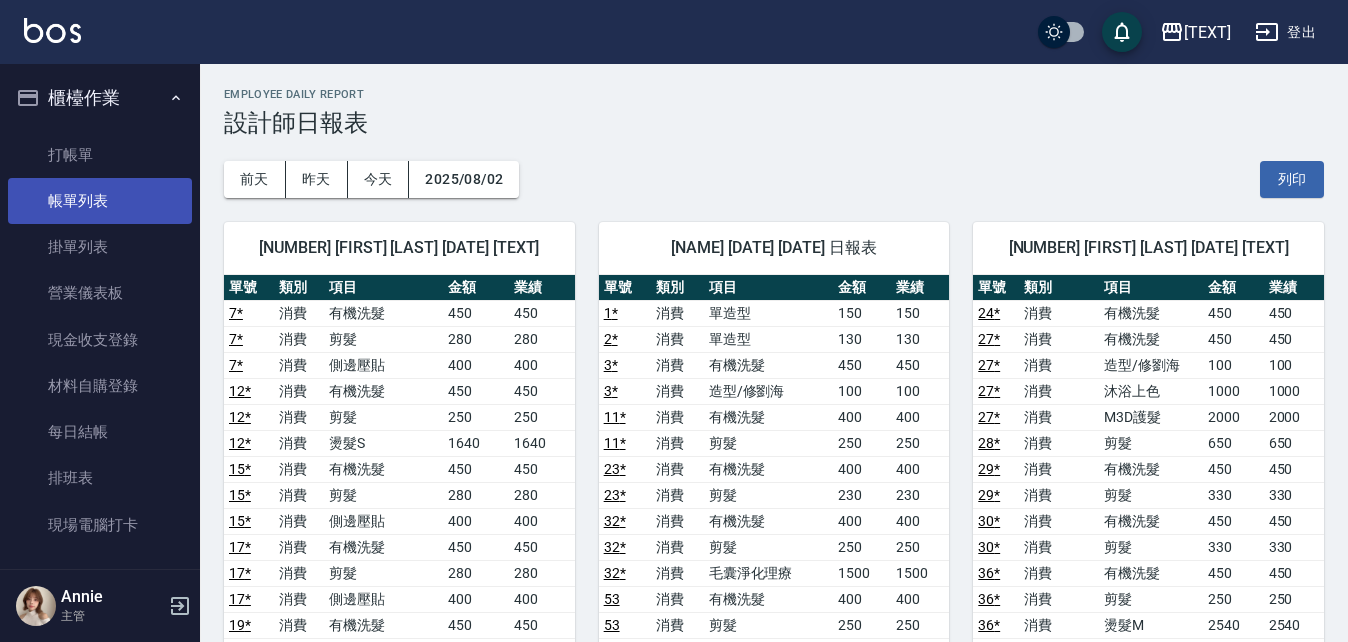 click on "帳單列表" at bounding box center [100, 201] 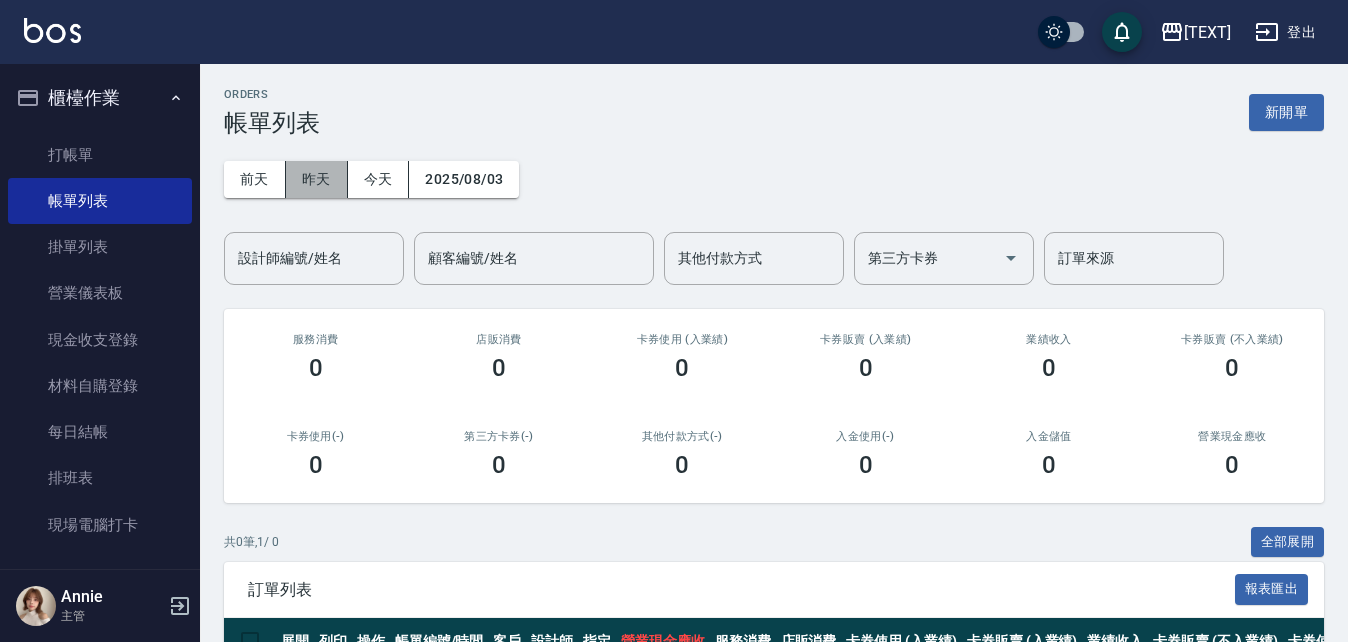 click on "昨天" at bounding box center [317, 179] 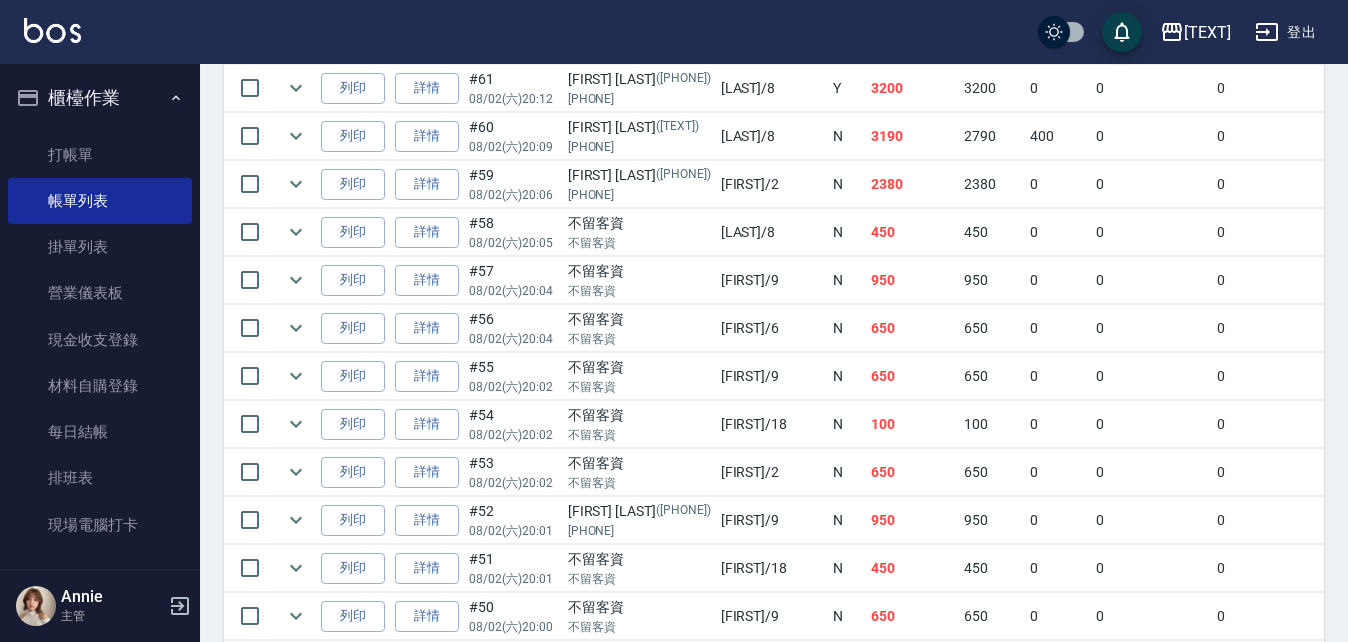 scroll, scrollTop: 700, scrollLeft: 0, axis: vertical 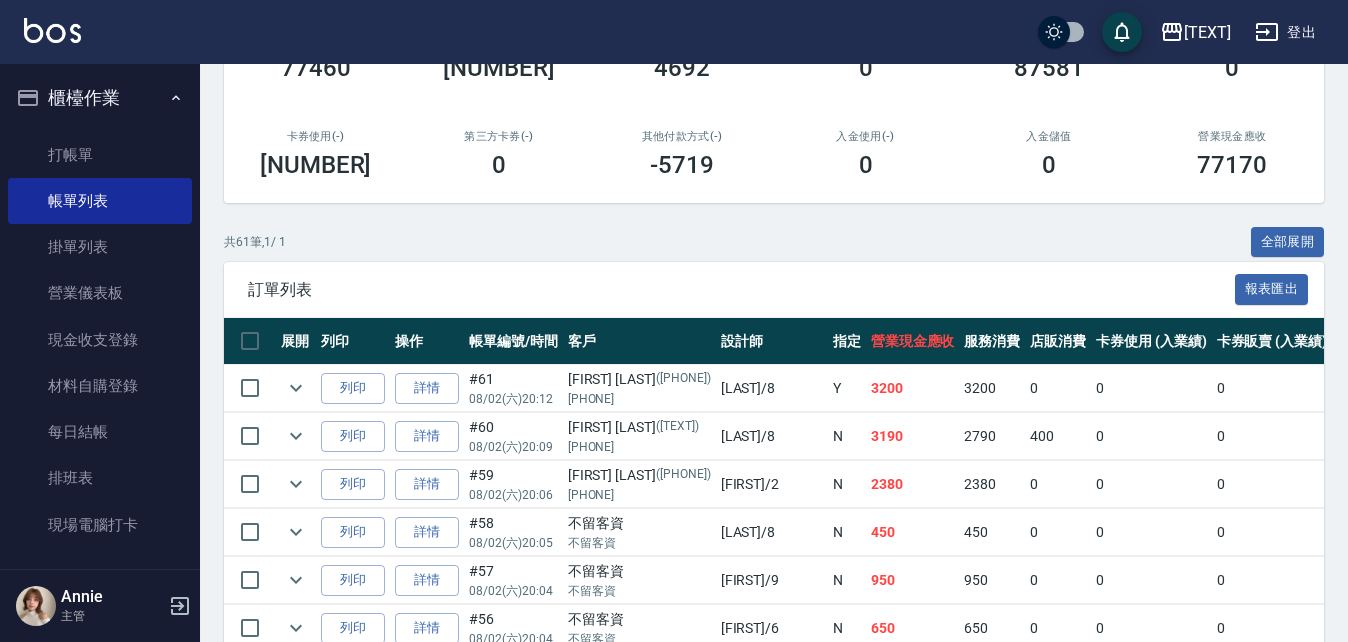 drag, startPoint x: 1304, startPoint y: 243, endPoint x: 1178, endPoint y: 249, distance: 126.14278 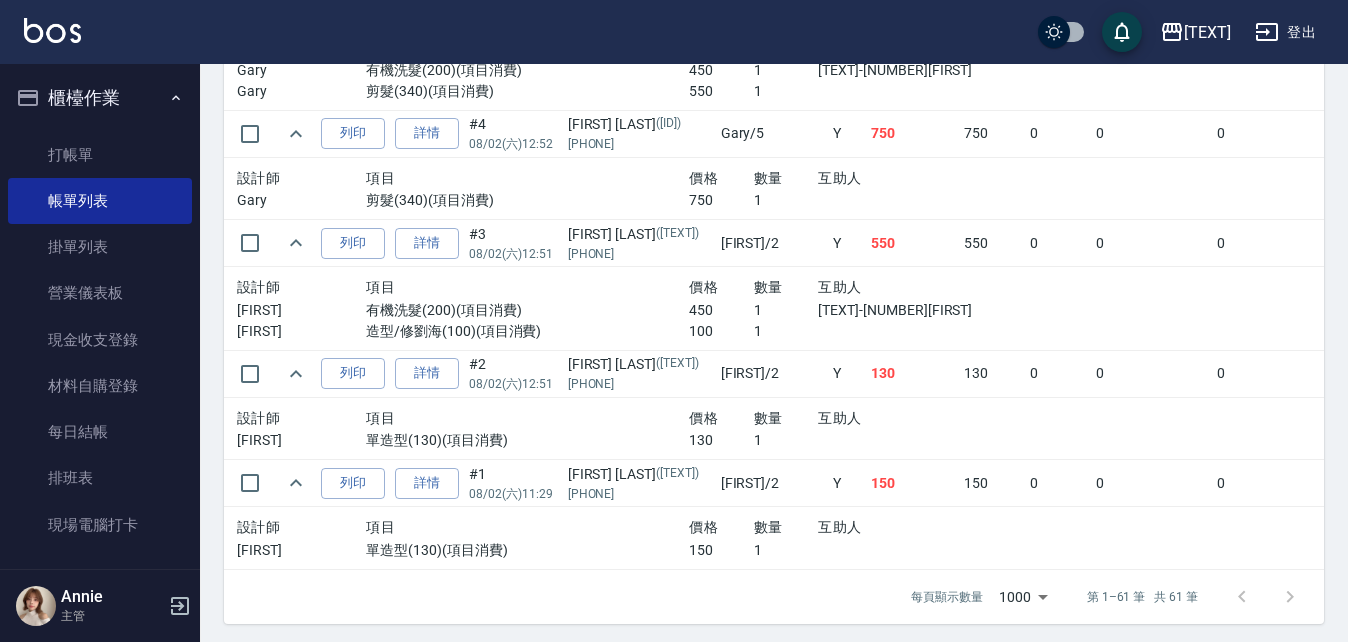 scroll, scrollTop: 8791, scrollLeft: 0, axis: vertical 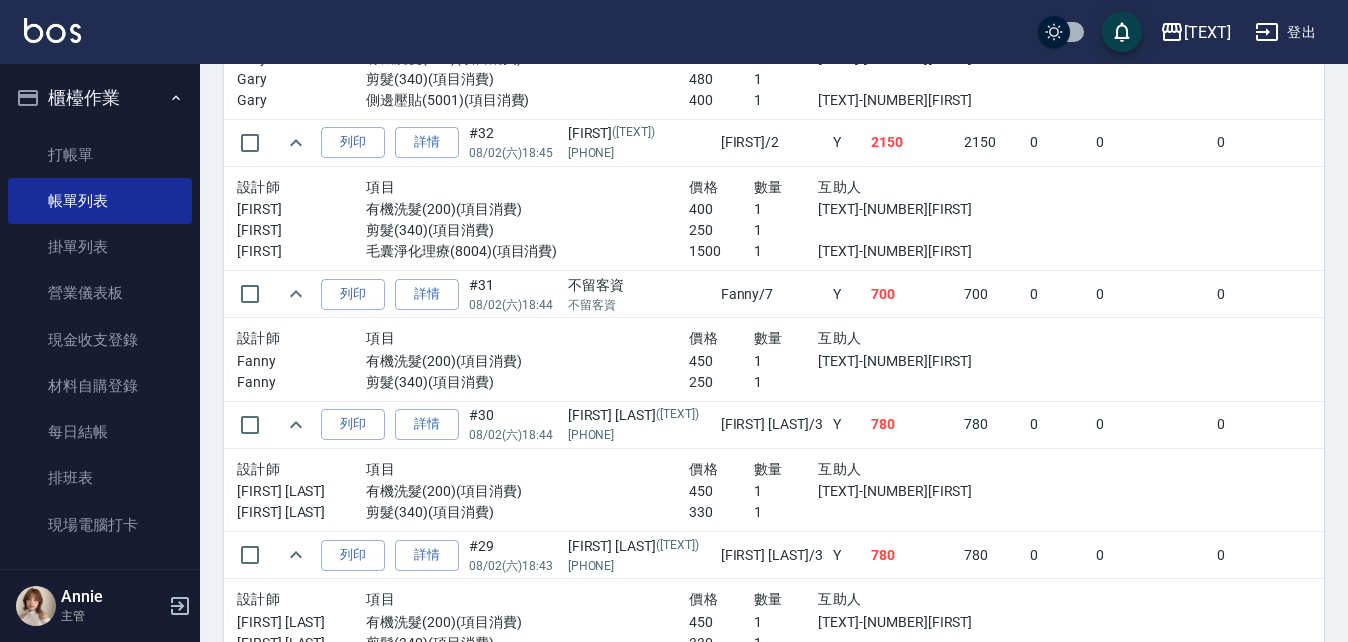 drag, startPoint x: 69, startPoint y: 93, endPoint x: 68, endPoint y: 106, distance: 13.038404 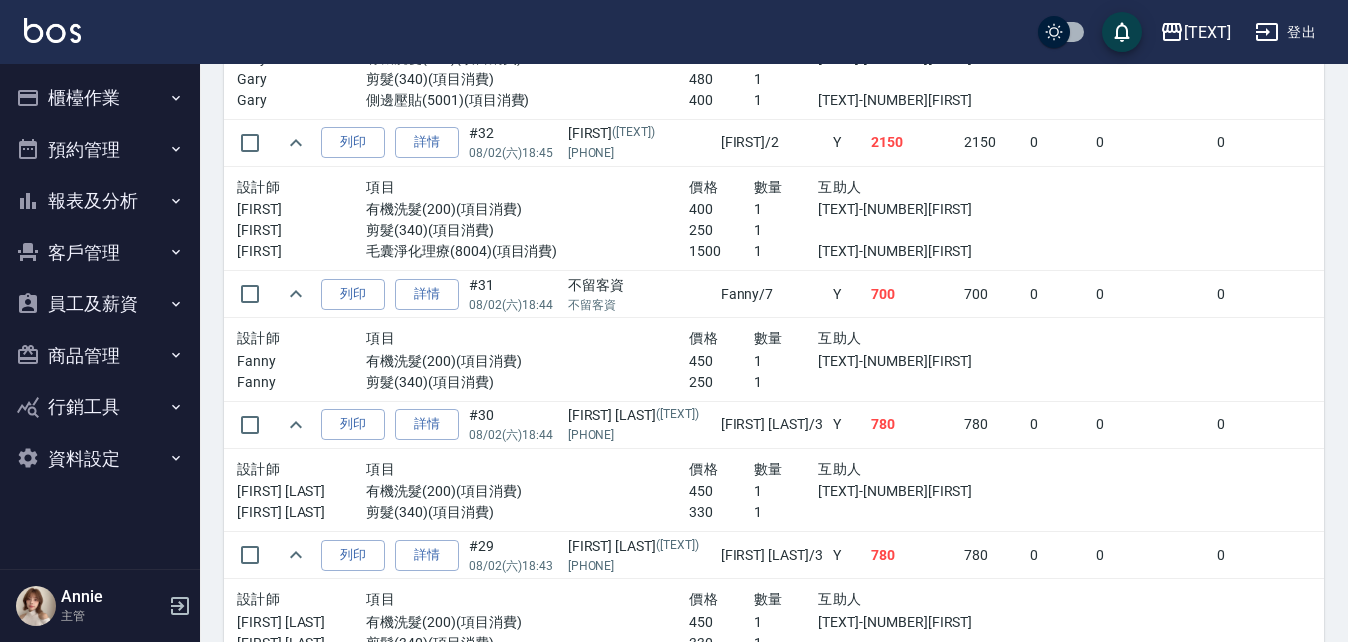 click on "報表及分析" at bounding box center (100, 201) 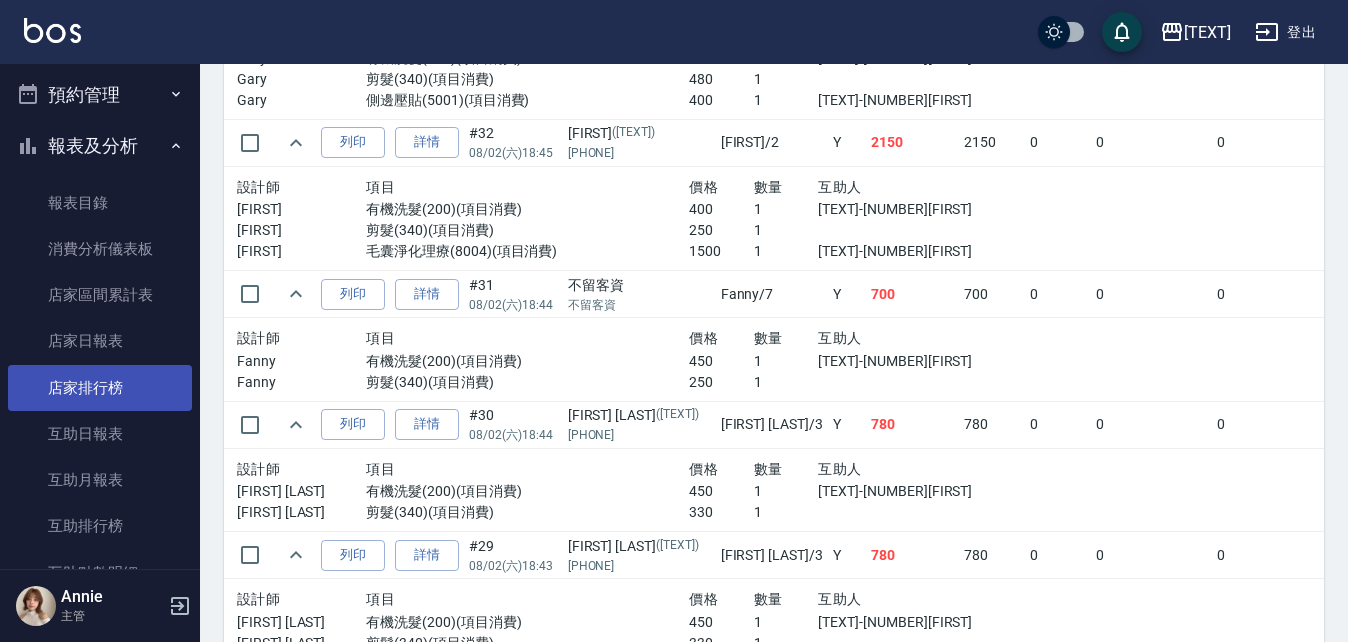 scroll, scrollTop: 100, scrollLeft: 0, axis: vertical 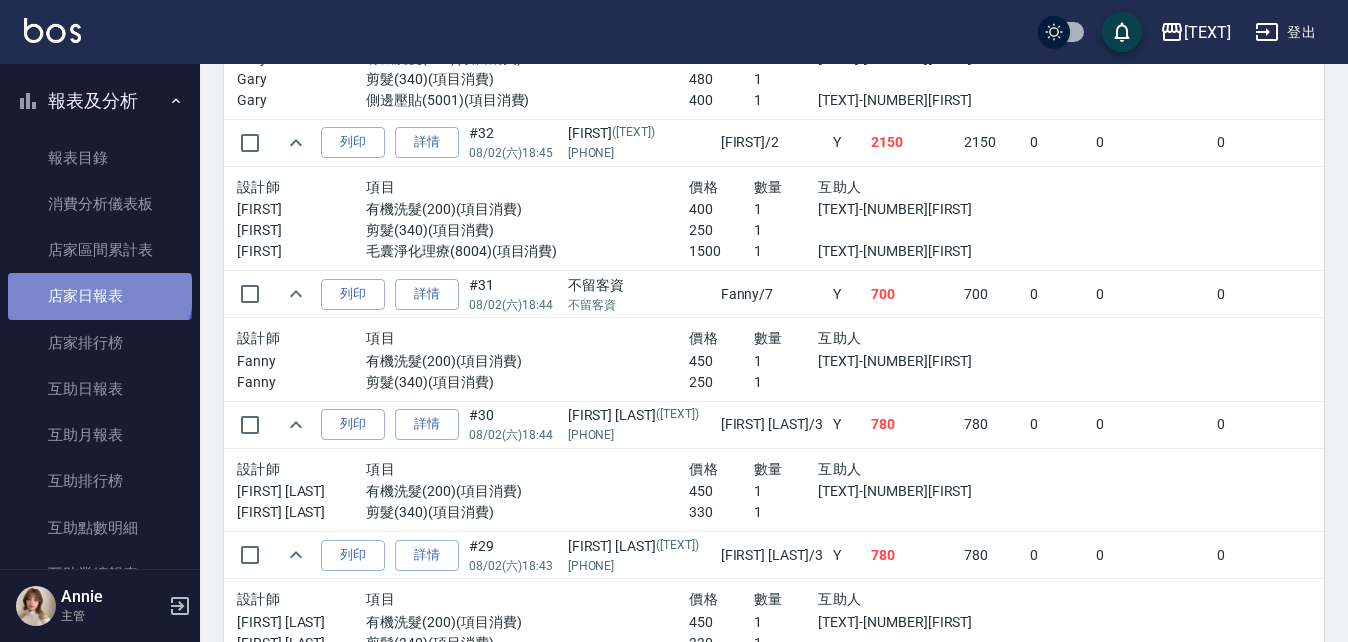 click on "店家日報表" at bounding box center (100, 296) 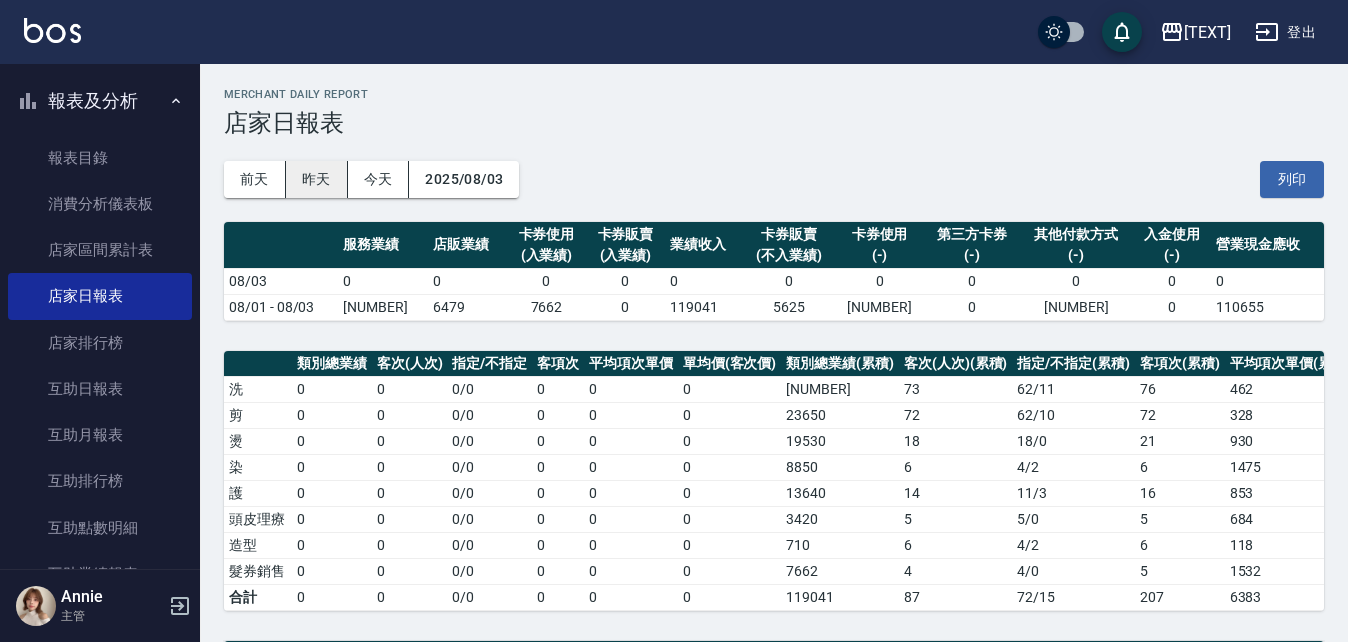 click on "昨天" at bounding box center [317, 179] 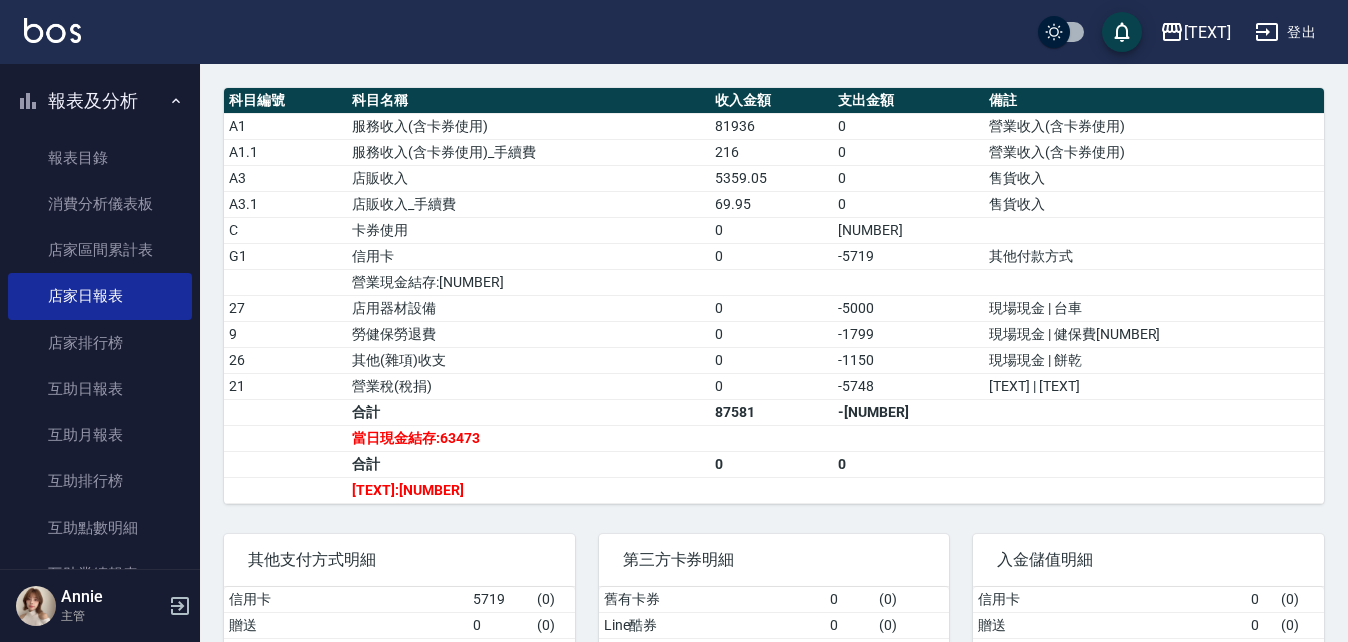 scroll, scrollTop: 700, scrollLeft: 0, axis: vertical 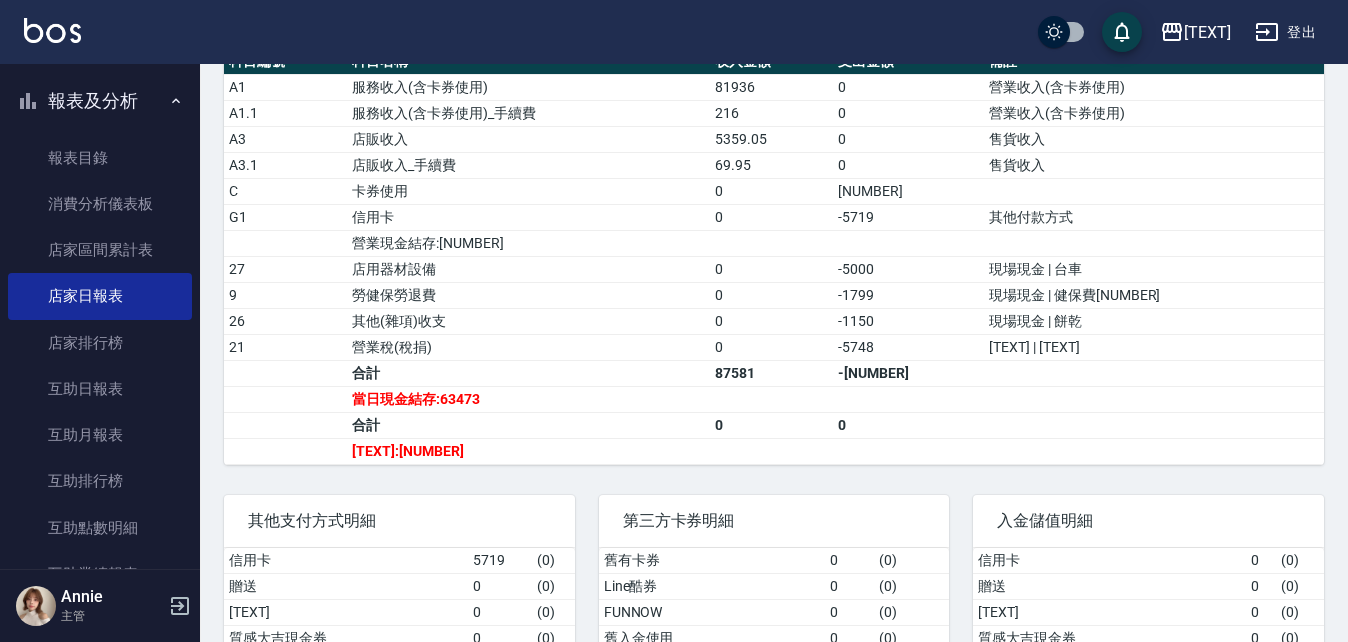 click on "報表及分析" at bounding box center [100, 101] 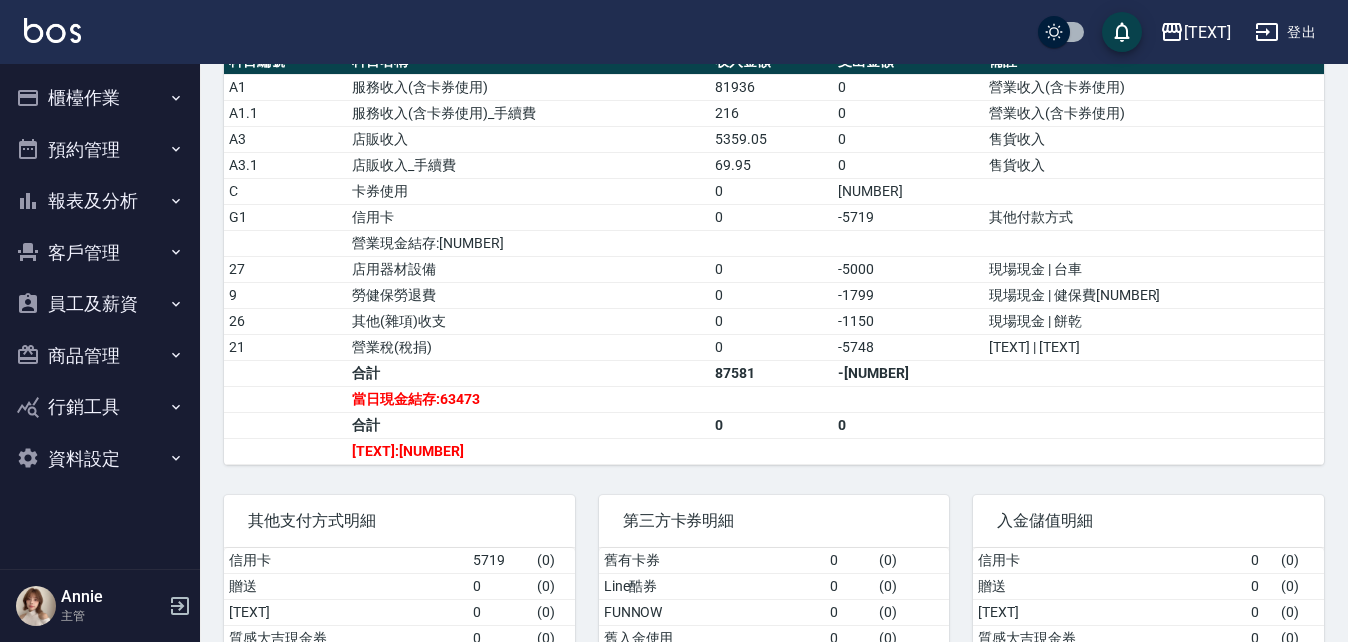scroll, scrollTop: 0, scrollLeft: 0, axis: both 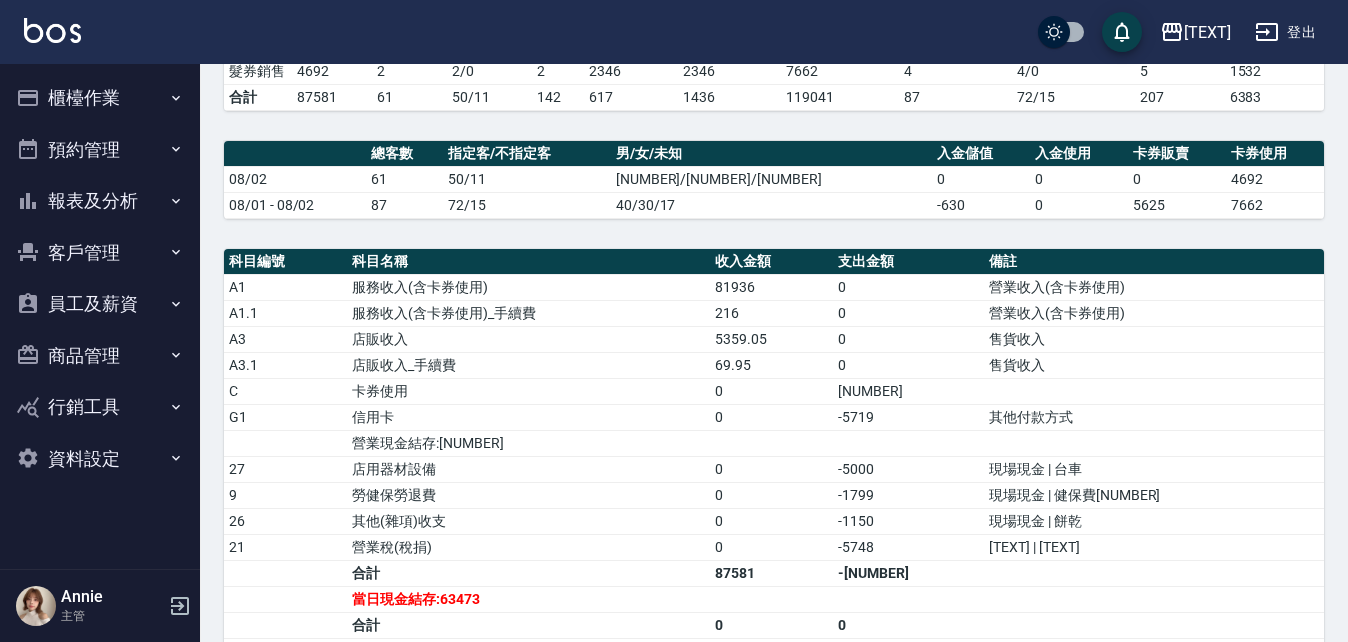 click on "櫃檯作業" at bounding box center [100, 98] 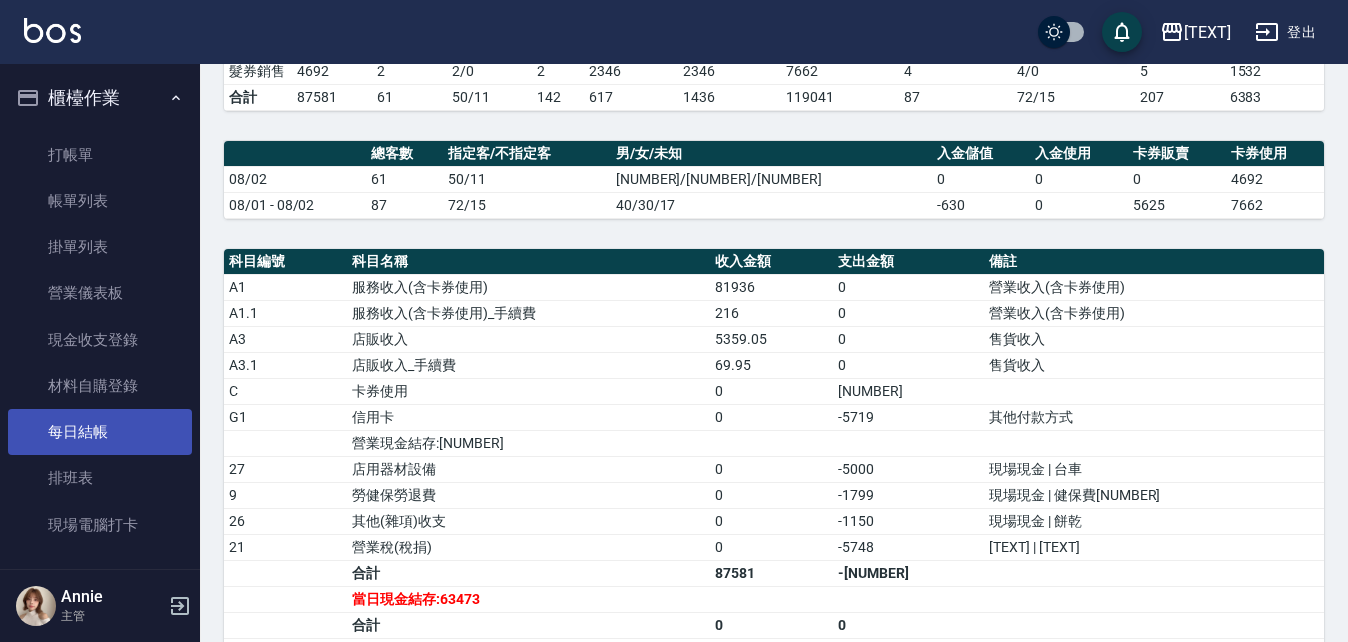 click on "每日結帳" at bounding box center (100, 432) 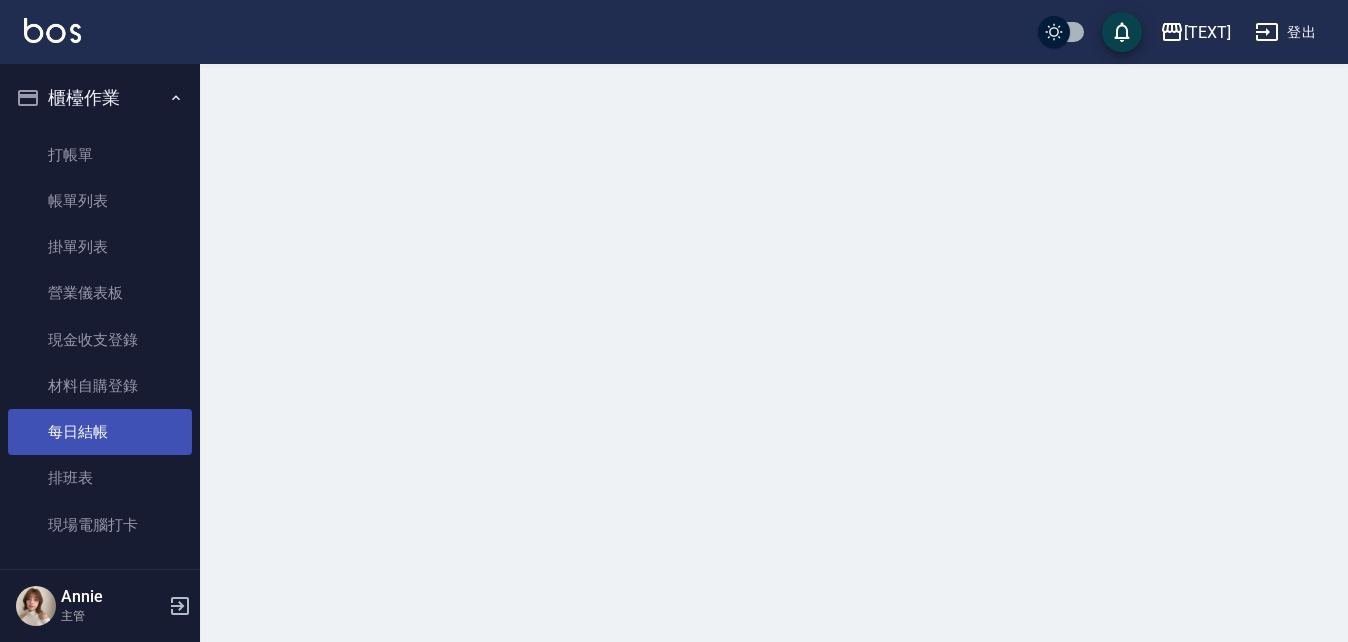 scroll, scrollTop: 0, scrollLeft: 0, axis: both 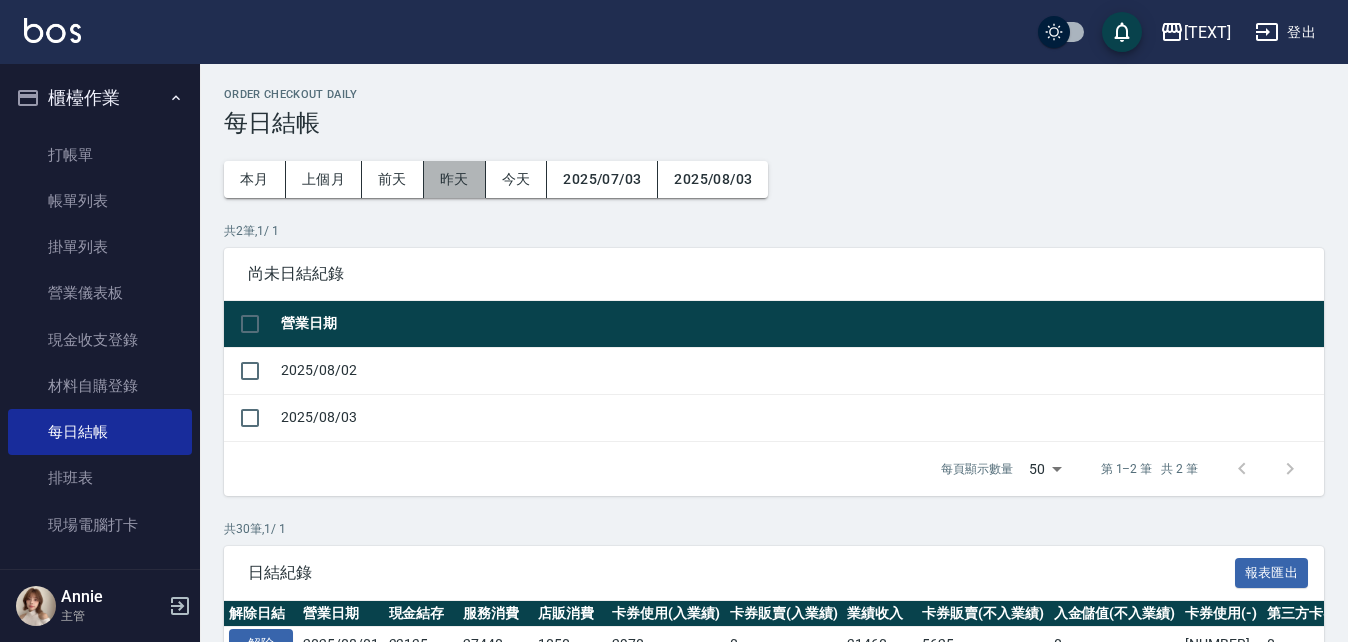 click on "昨天" at bounding box center [455, 179] 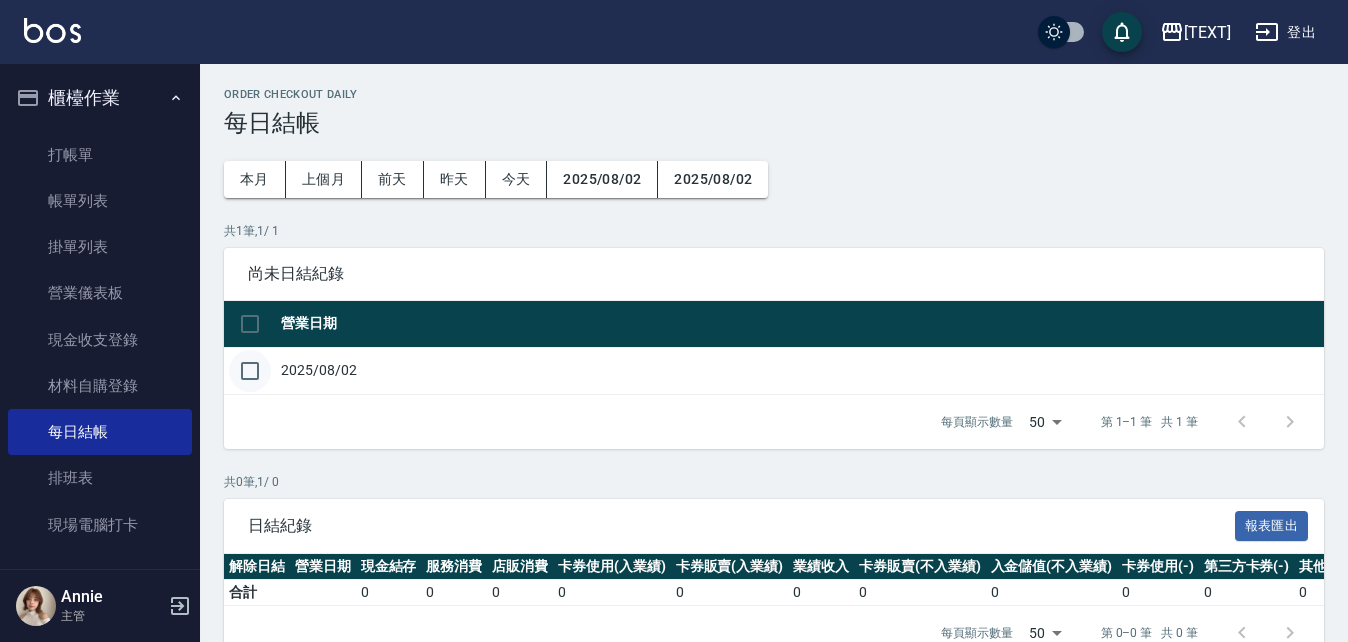 click at bounding box center [250, 371] 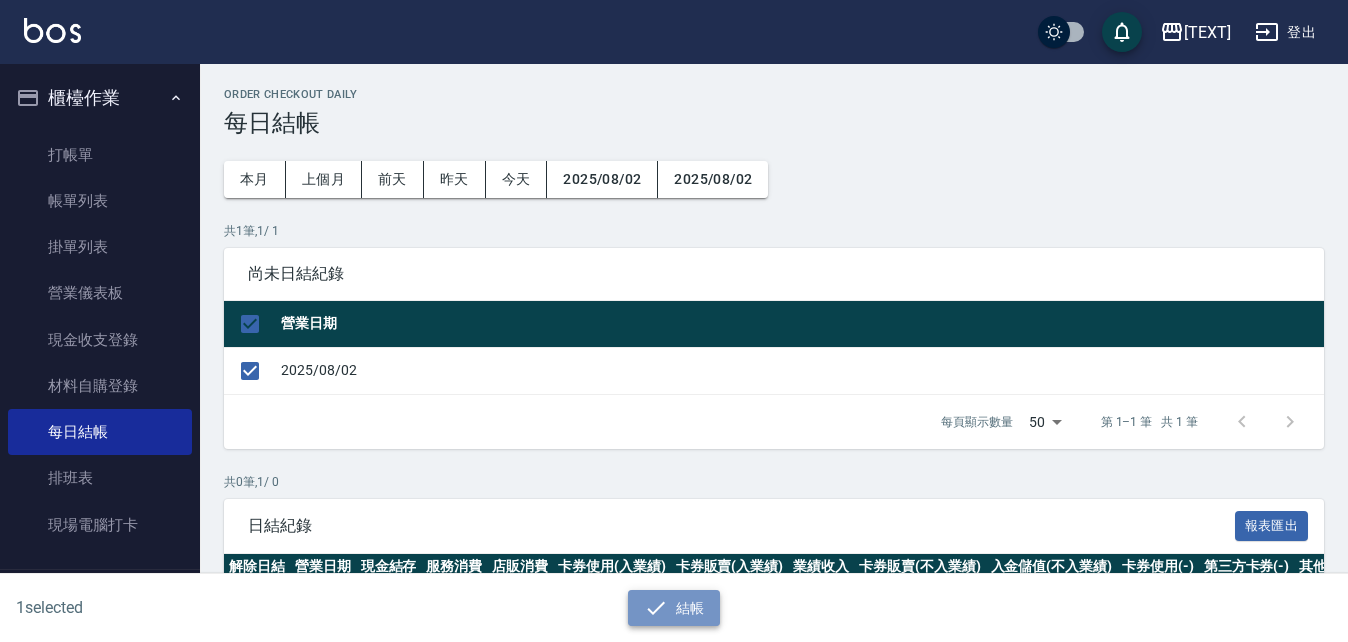 click on "結帳" at bounding box center (674, 608) 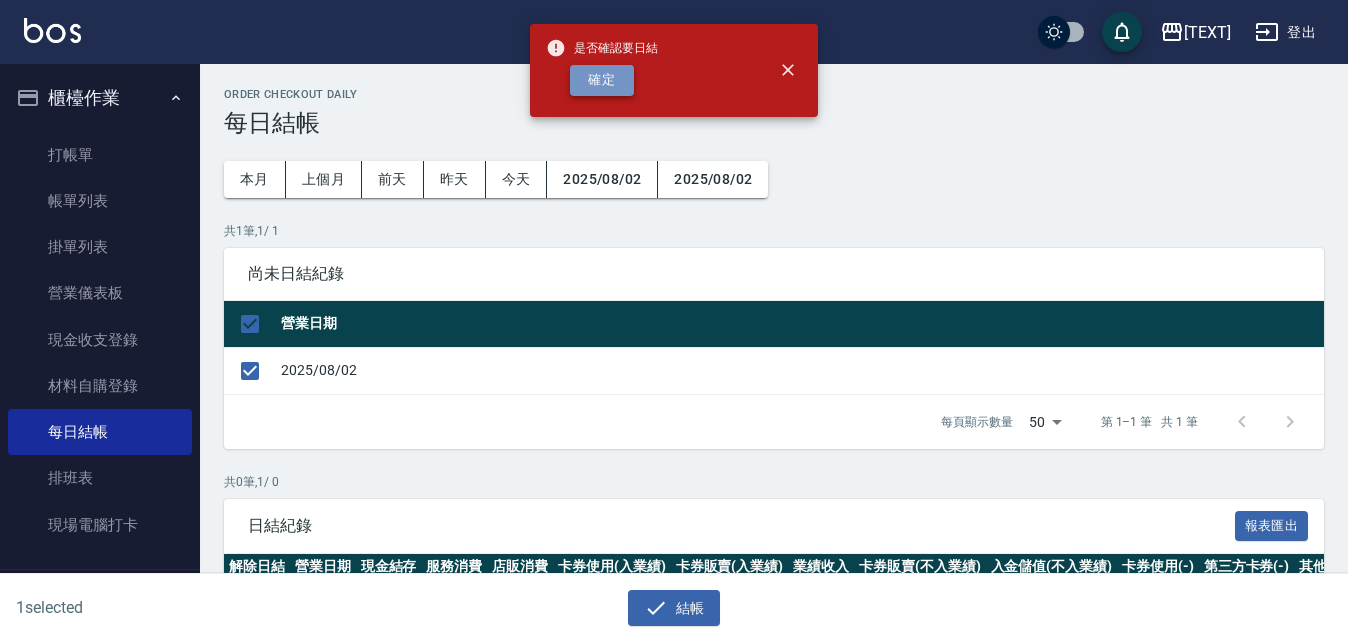 click on "確定" at bounding box center (602, 80) 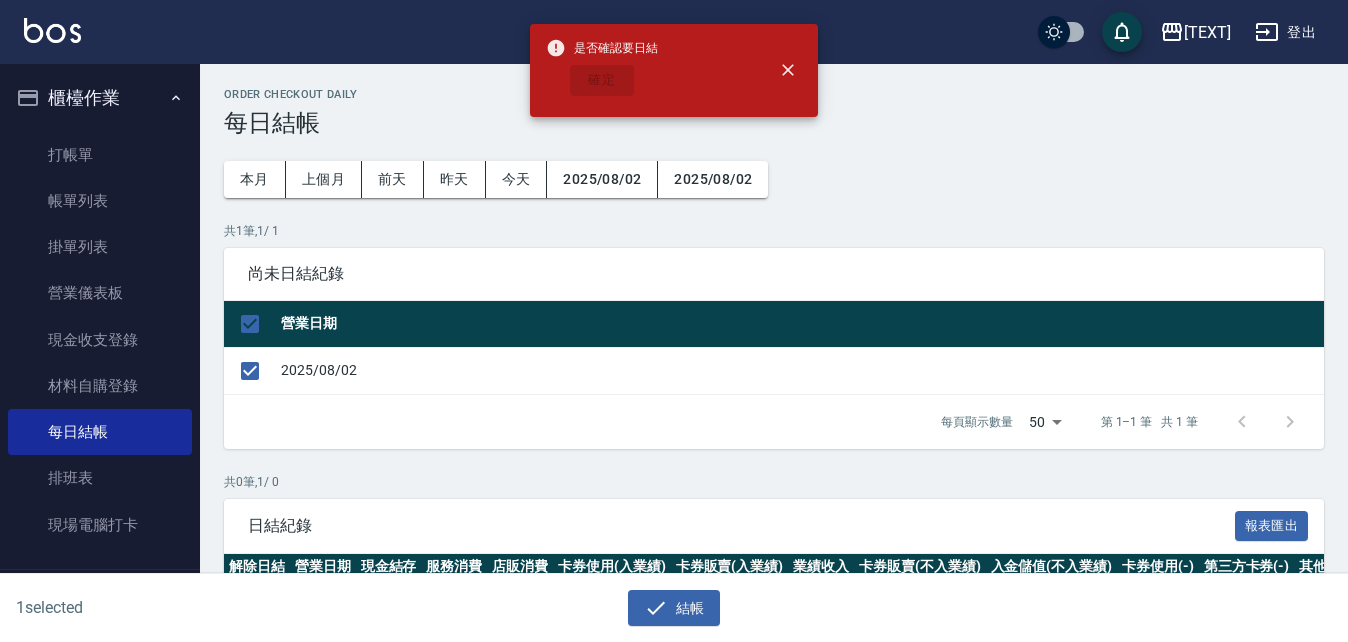 checkbox on "false" 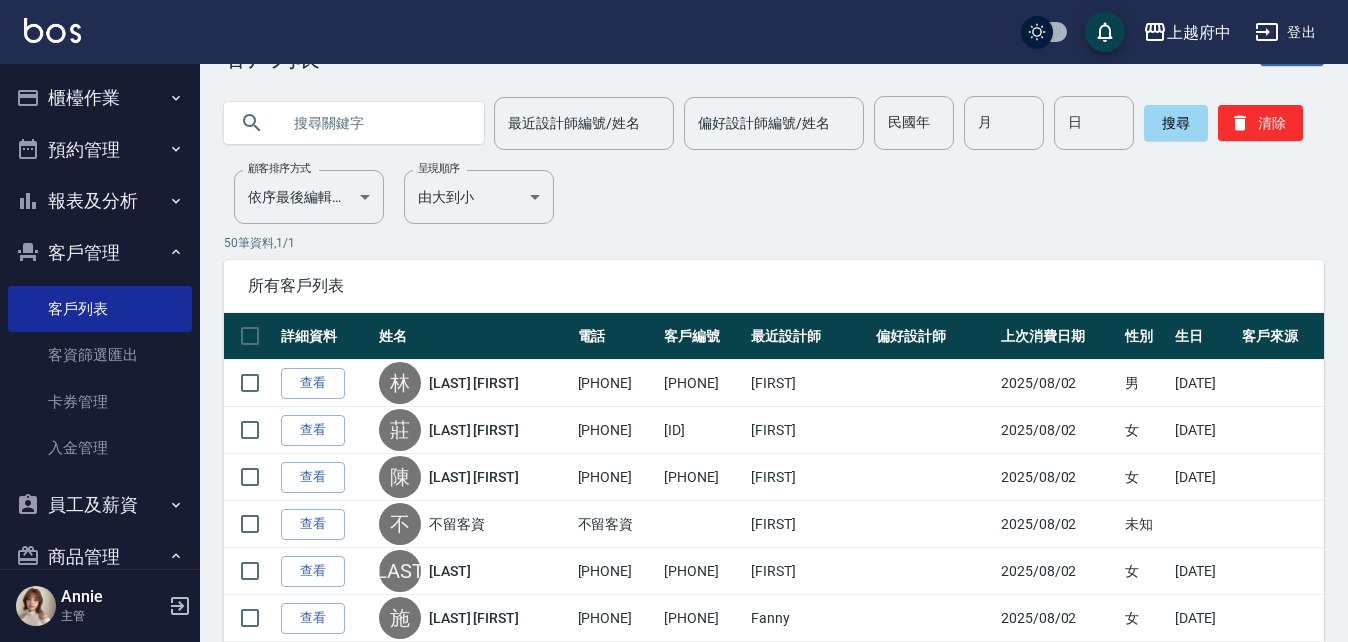 scroll, scrollTop: 100, scrollLeft: 0, axis: vertical 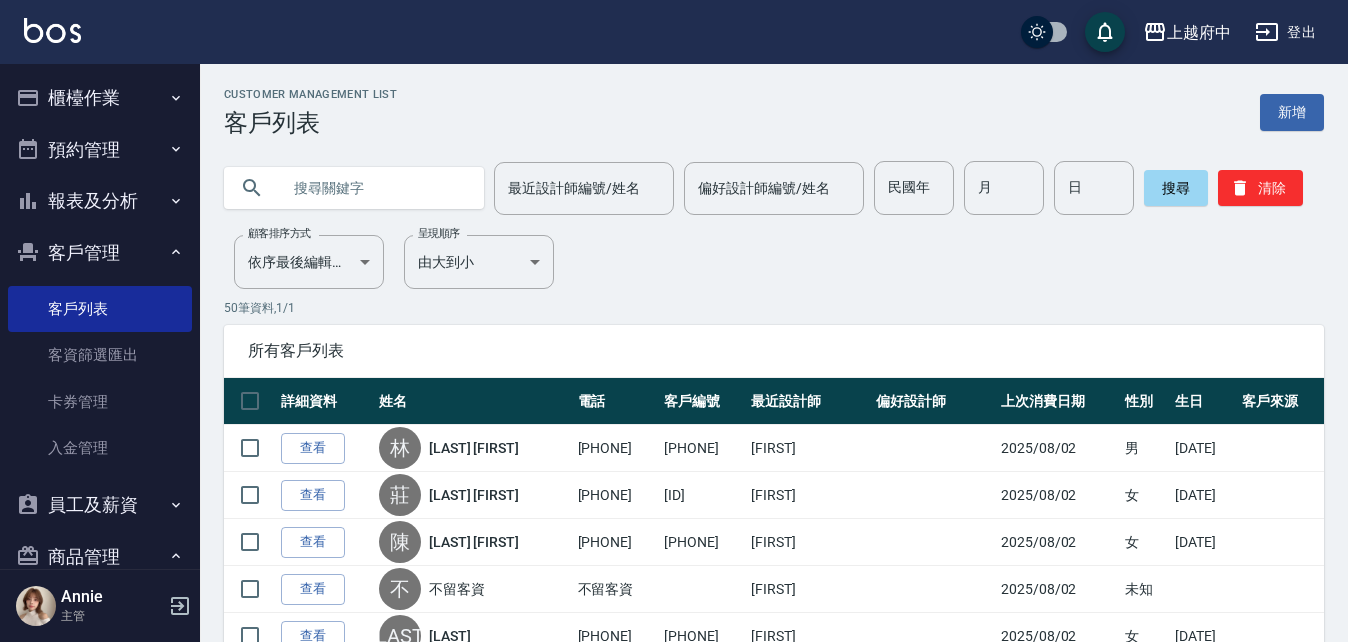 click at bounding box center (374, 188) 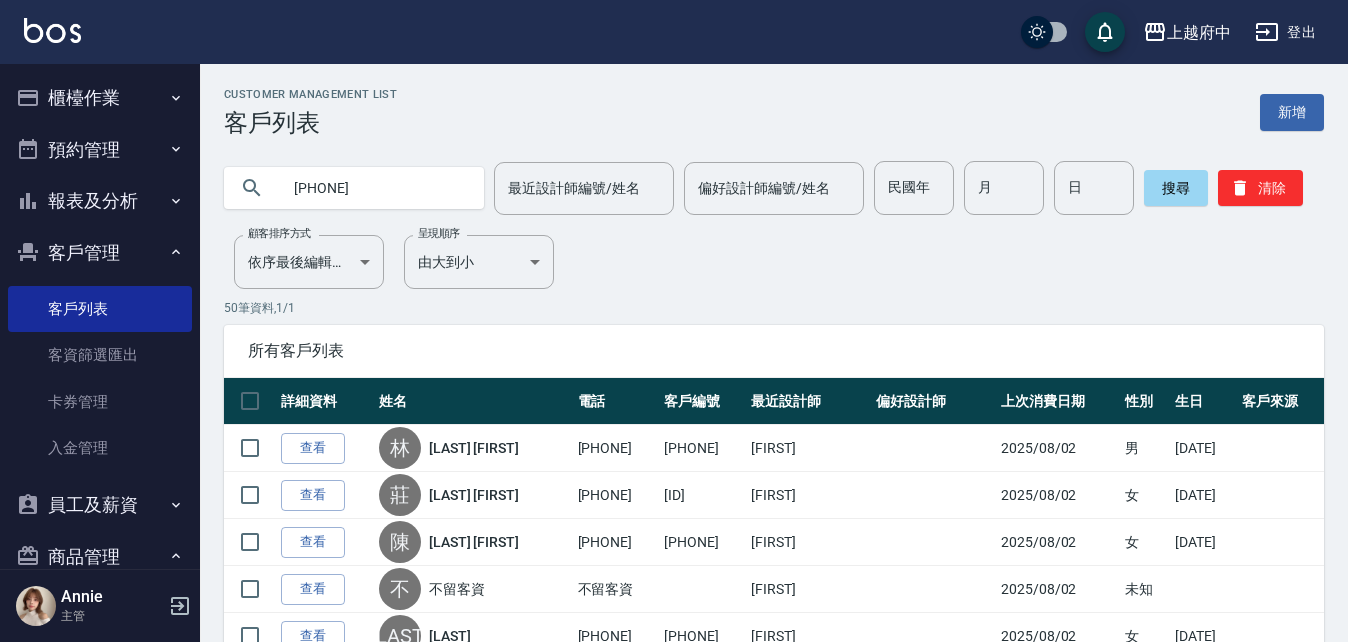 type on "0935529870" 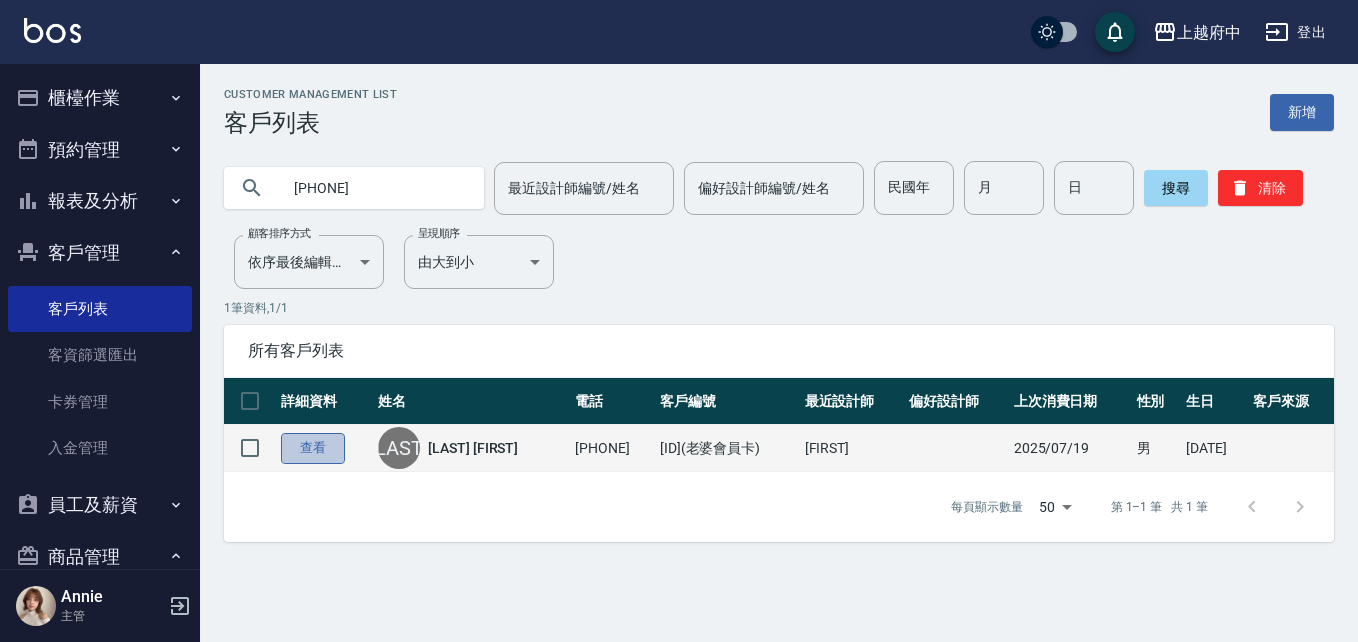click on "查看" at bounding box center (313, 448) 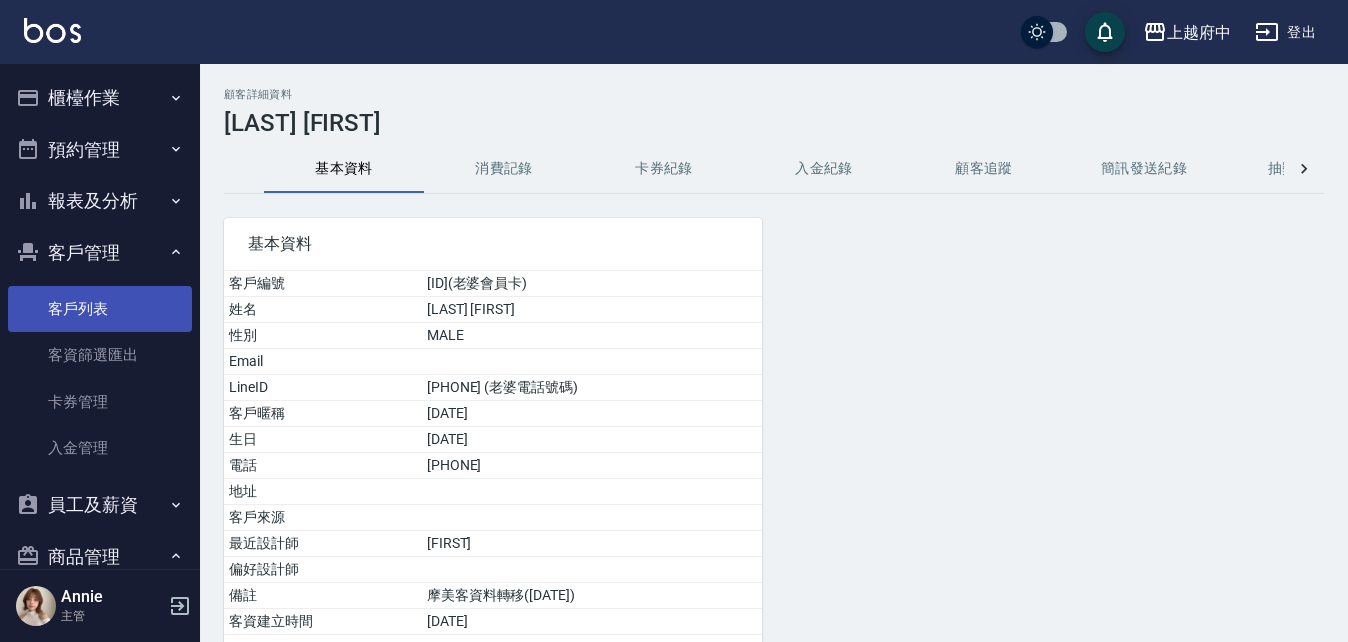click on "客戶列表" at bounding box center [100, 309] 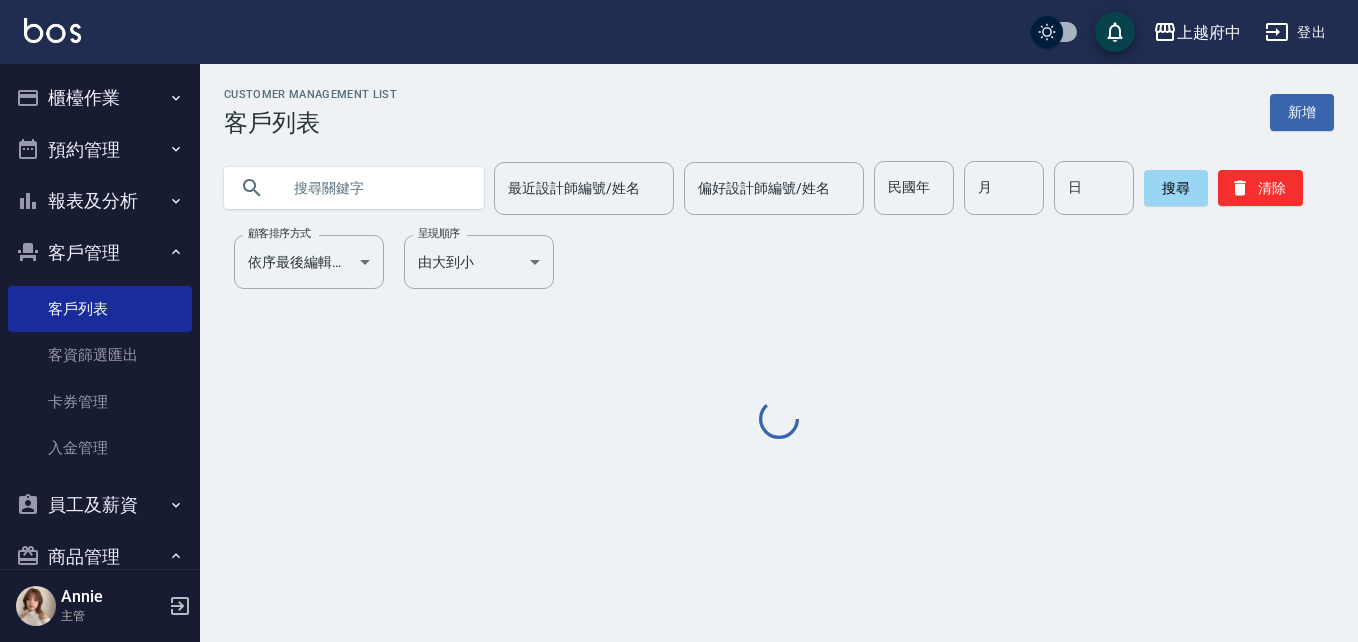 click at bounding box center (374, 188) 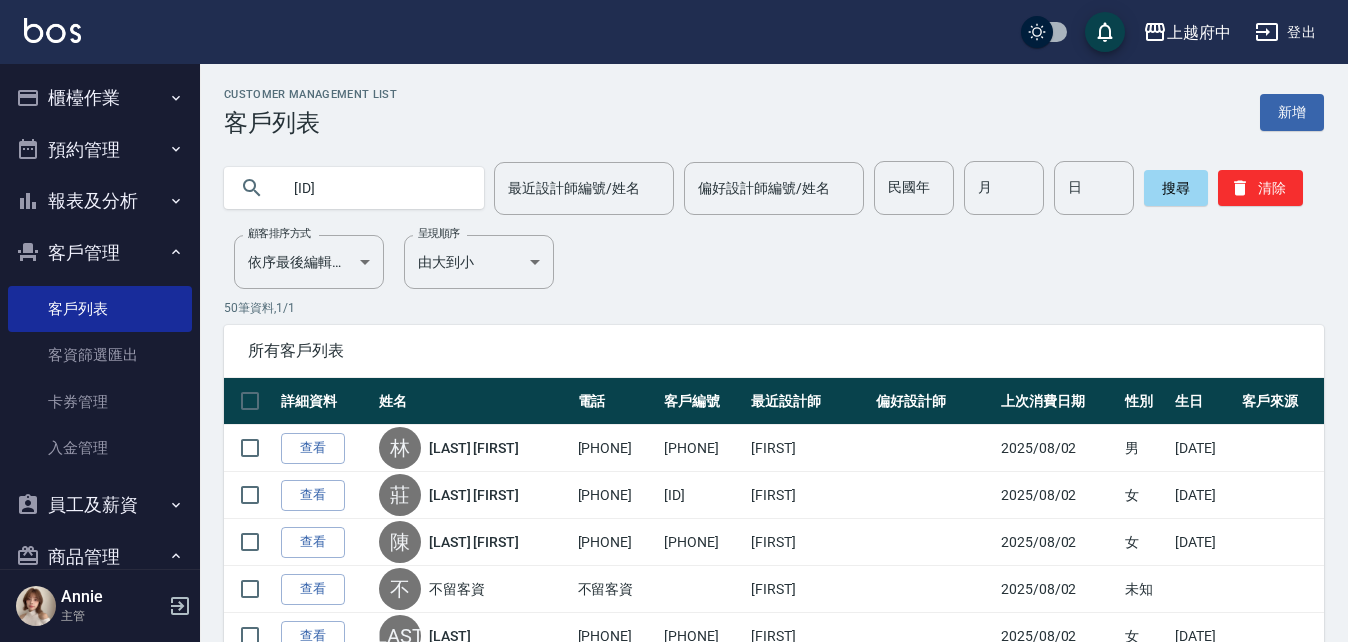 type on "T90392" 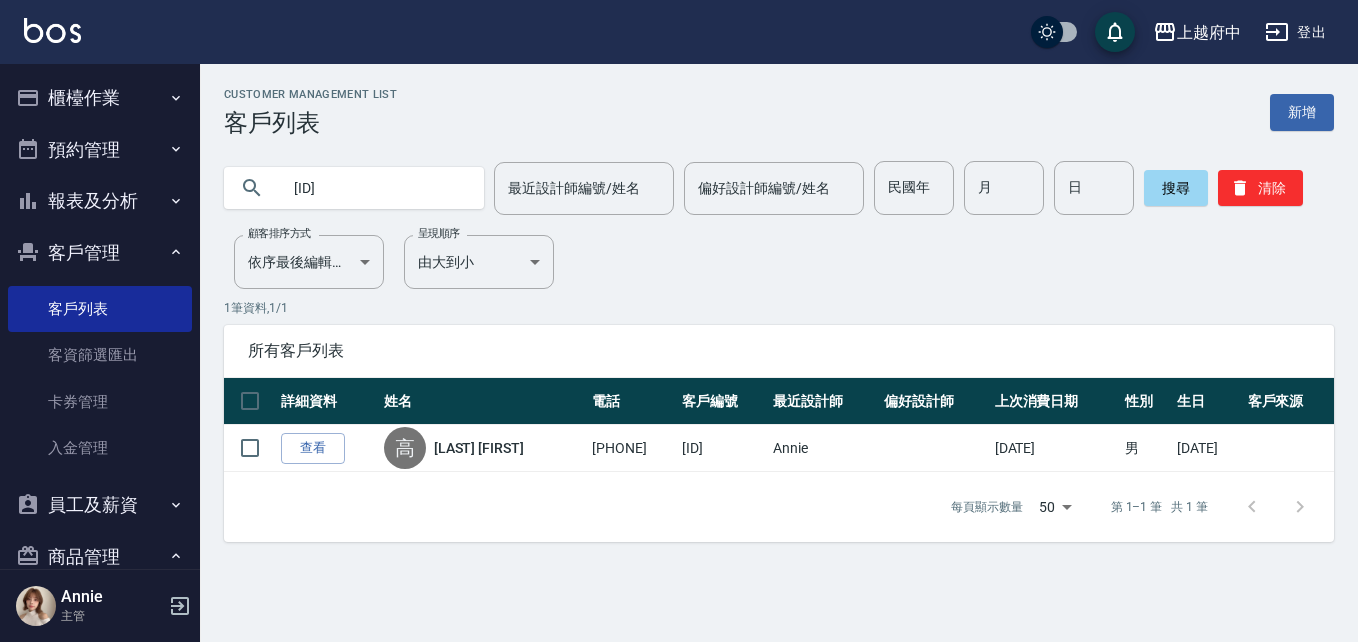 click on "查看" at bounding box center (313, 448) 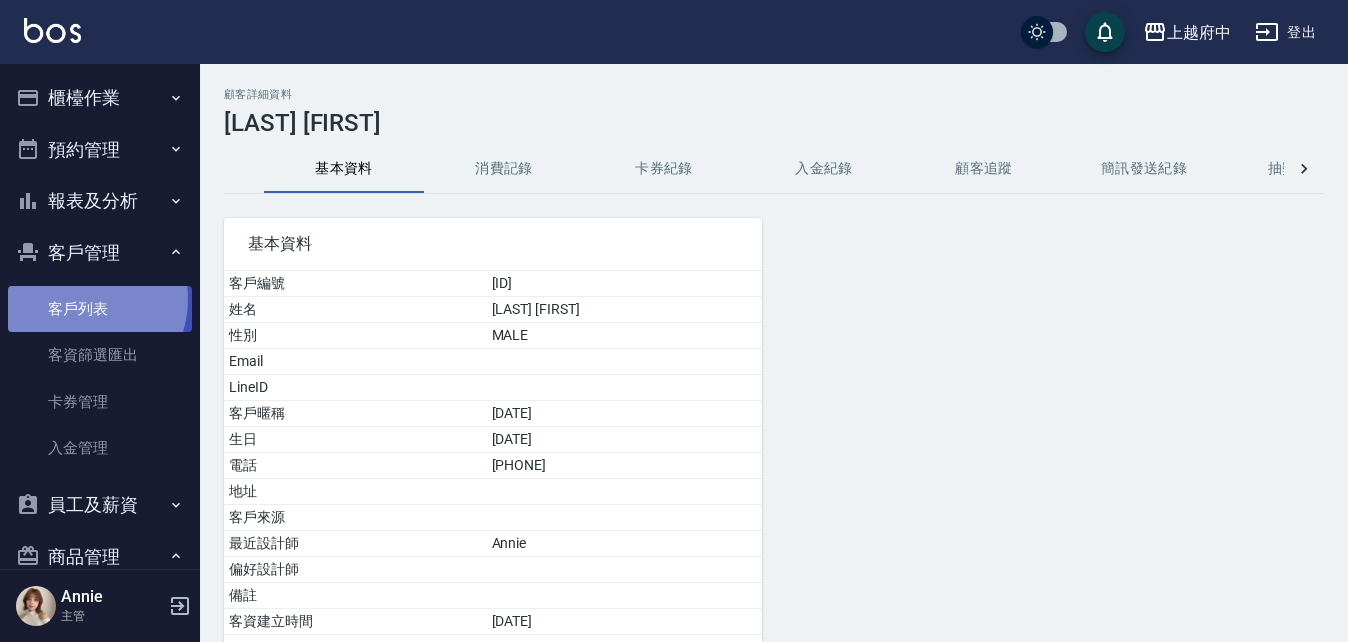 click on "客戶列表" at bounding box center [100, 309] 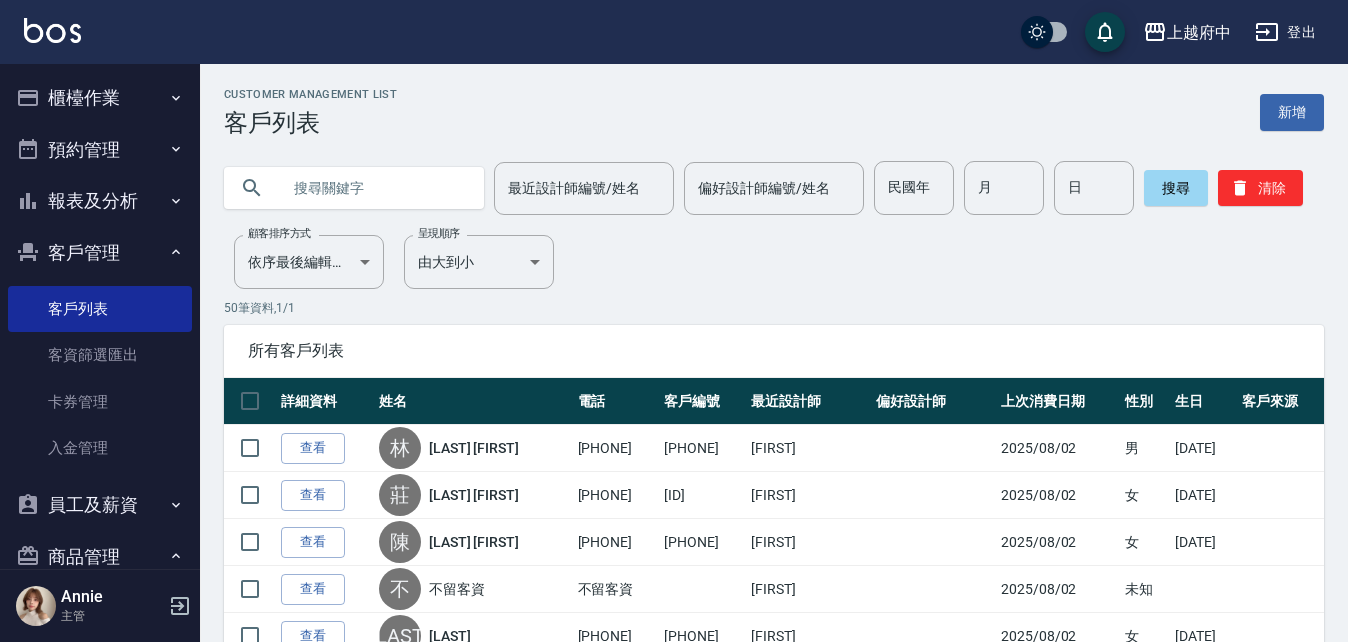 click at bounding box center [374, 188] 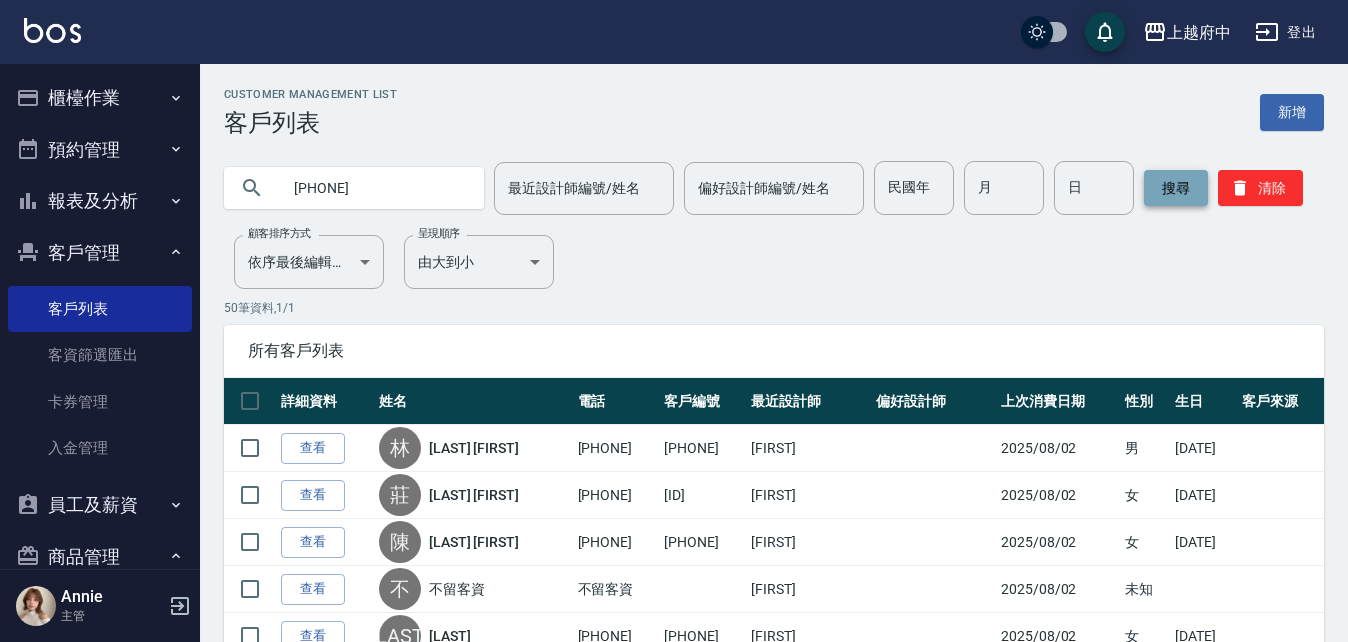 type on "0905557169" 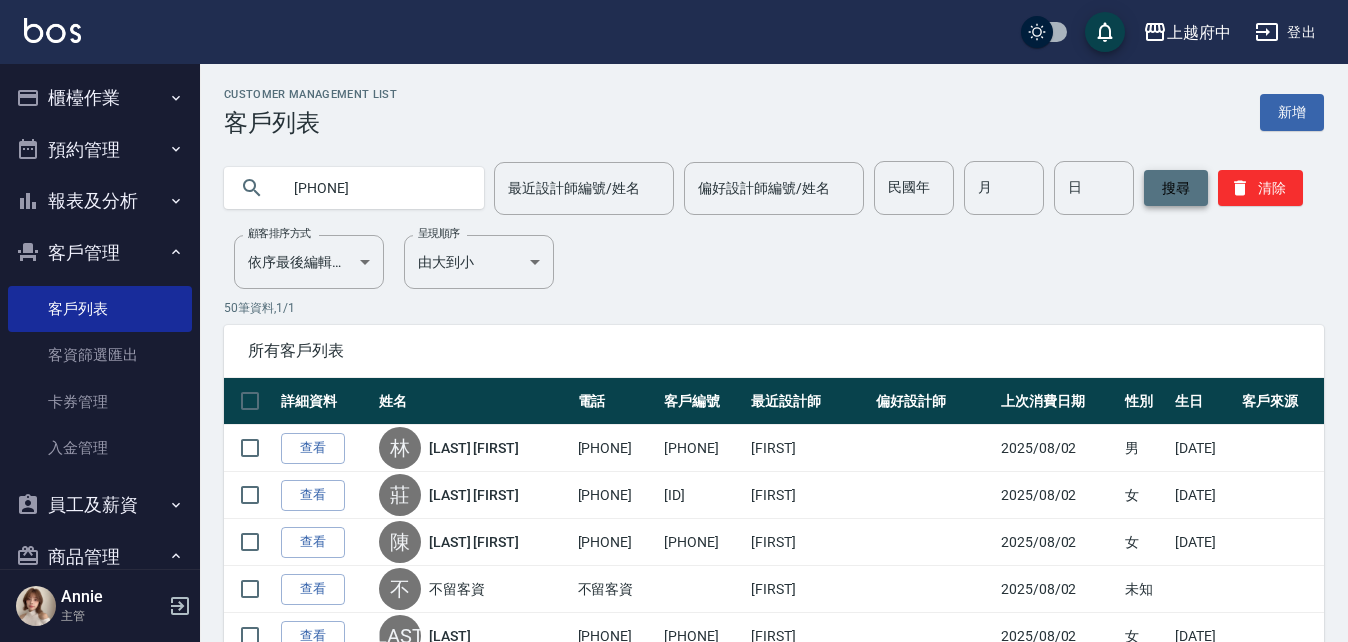 click on "搜尋" at bounding box center (1176, 188) 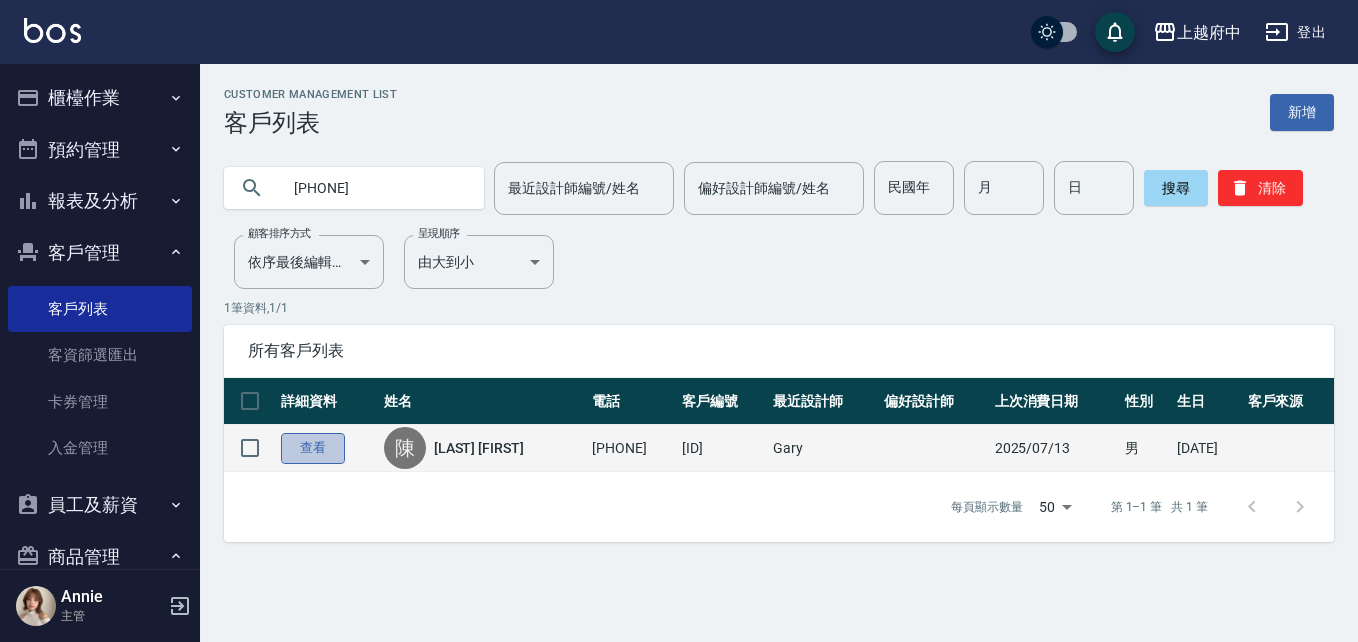 click on "查看" at bounding box center (313, 448) 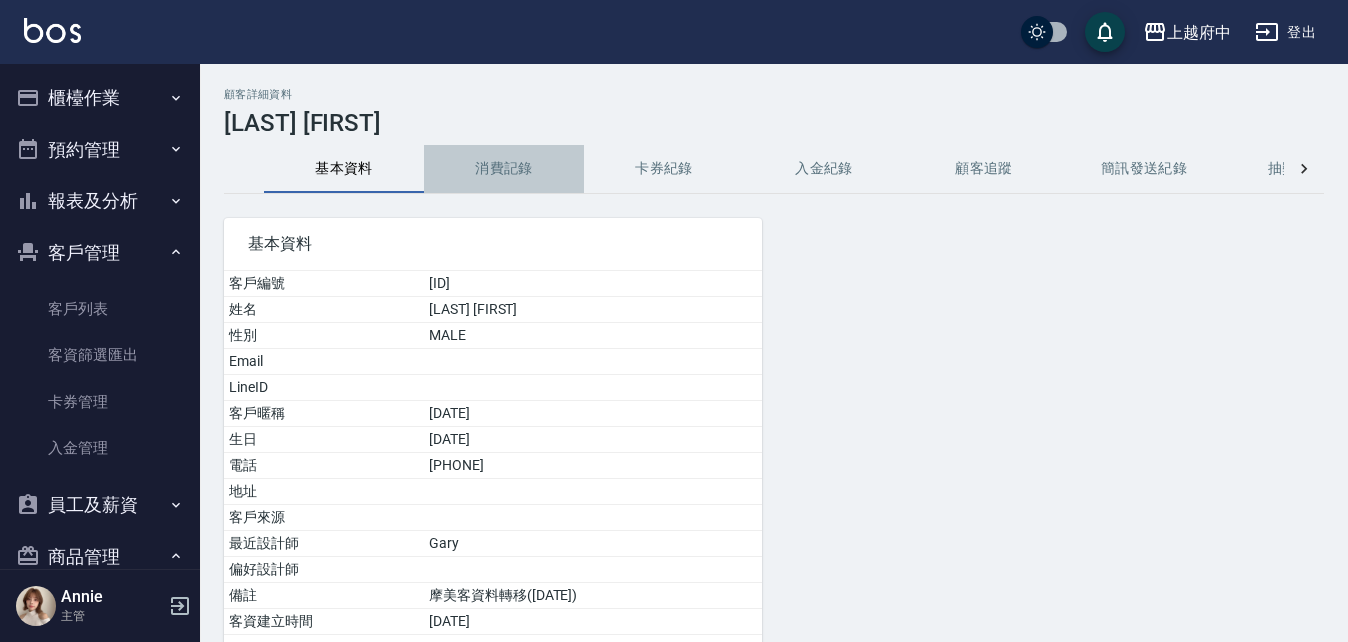 click on "消費記錄" at bounding box center [504, 169] 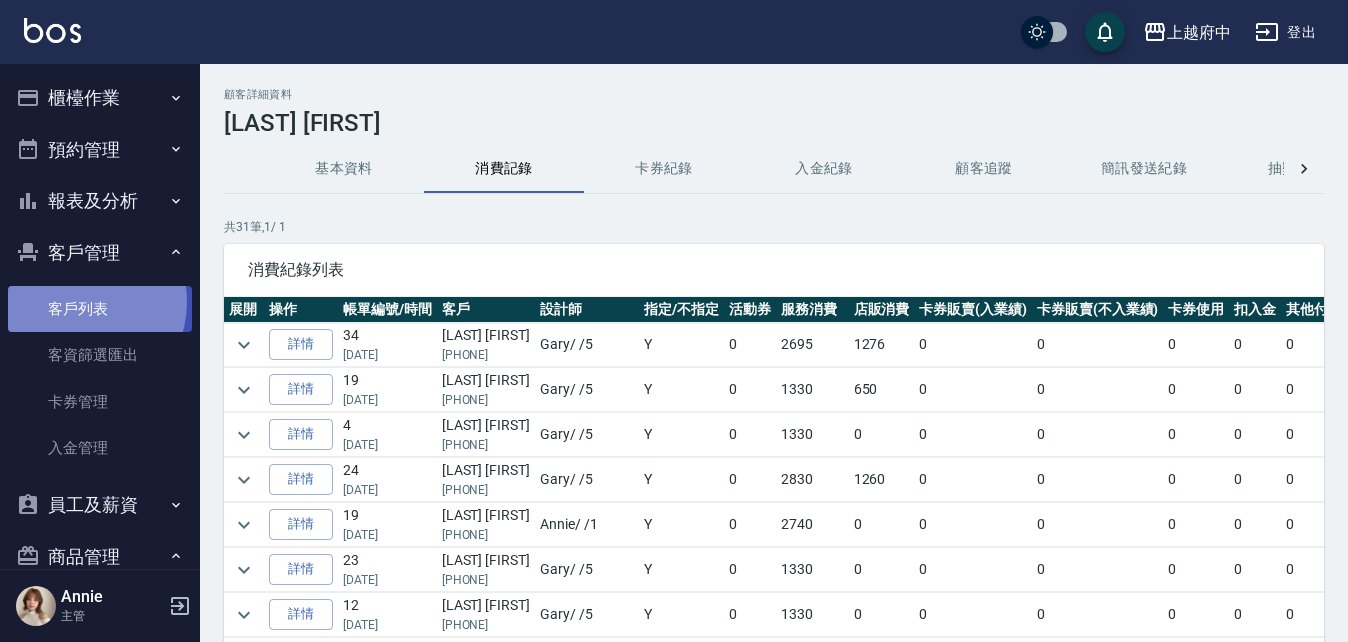 click on "客戶列表" at bounding box center [100, 309] 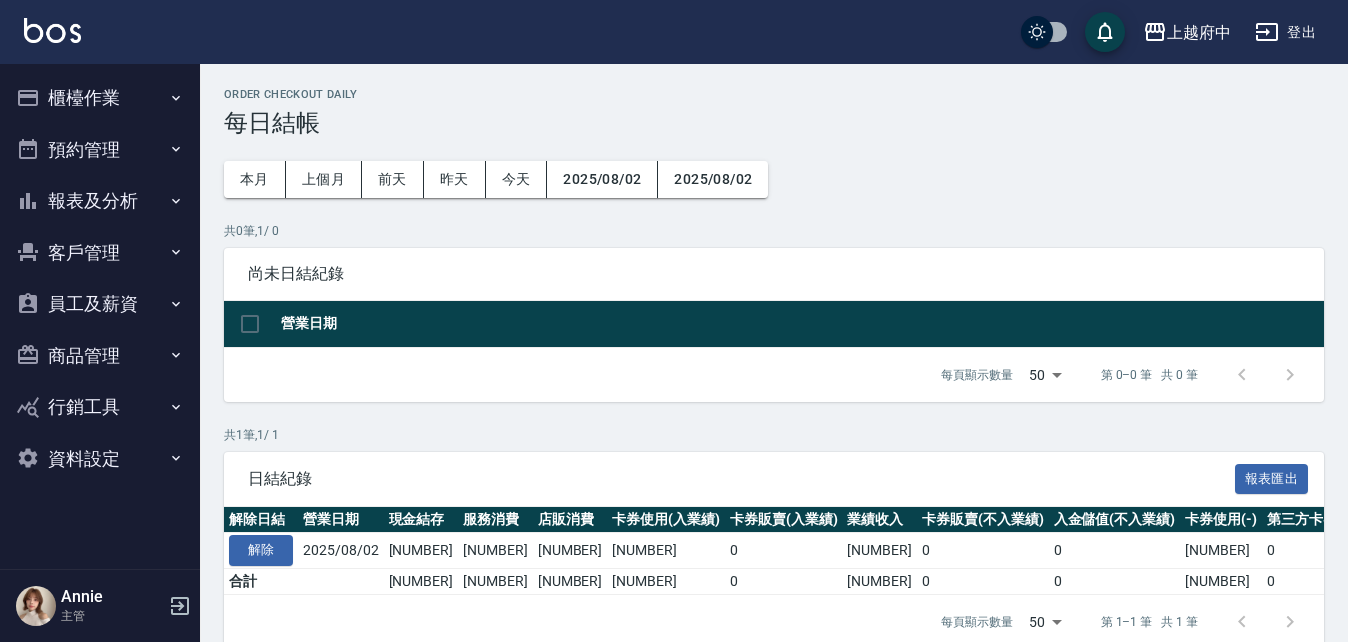 scroll, scrollTop: 0, scrollLeft: 0, axis: both 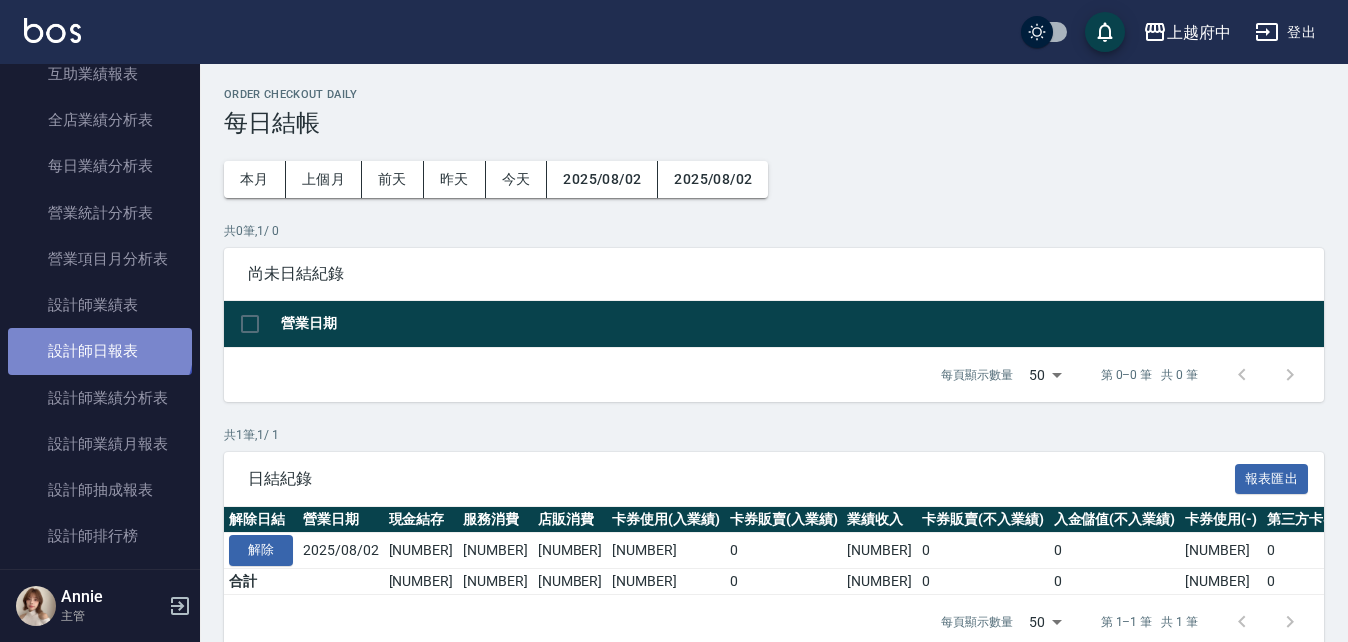 click on "設計師日報表" at bounding box center (100, 351) 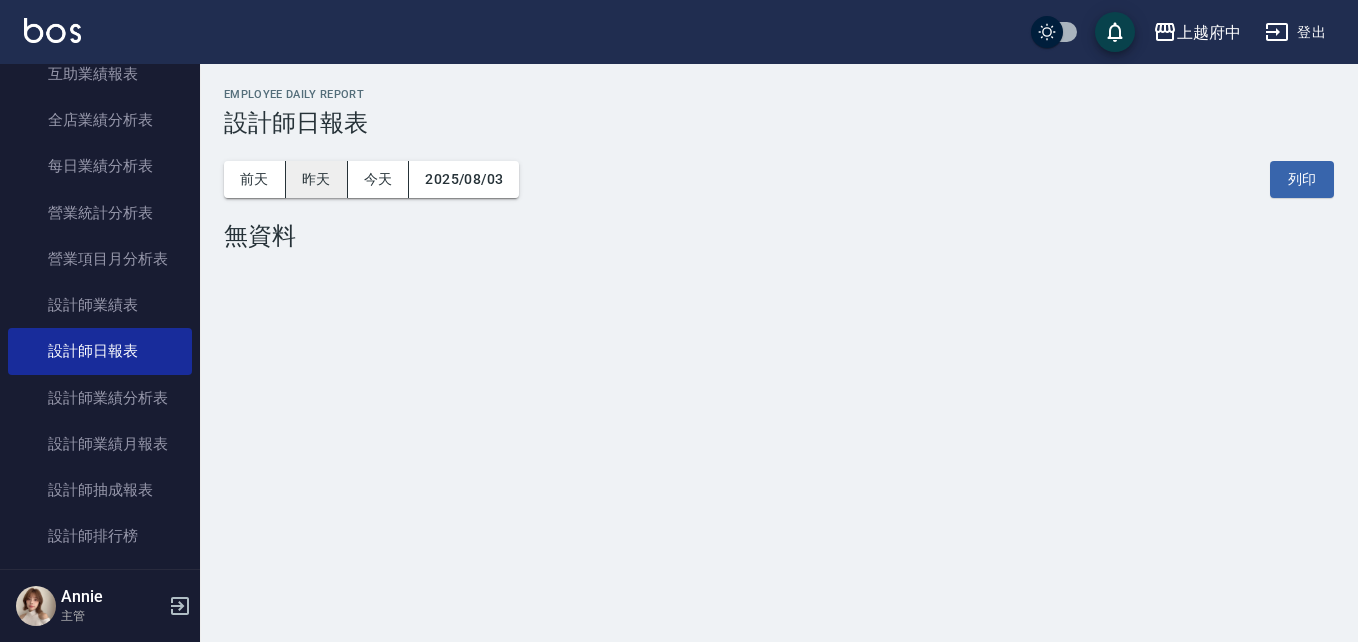 click on "昨天" at bounding box center [317, 179] 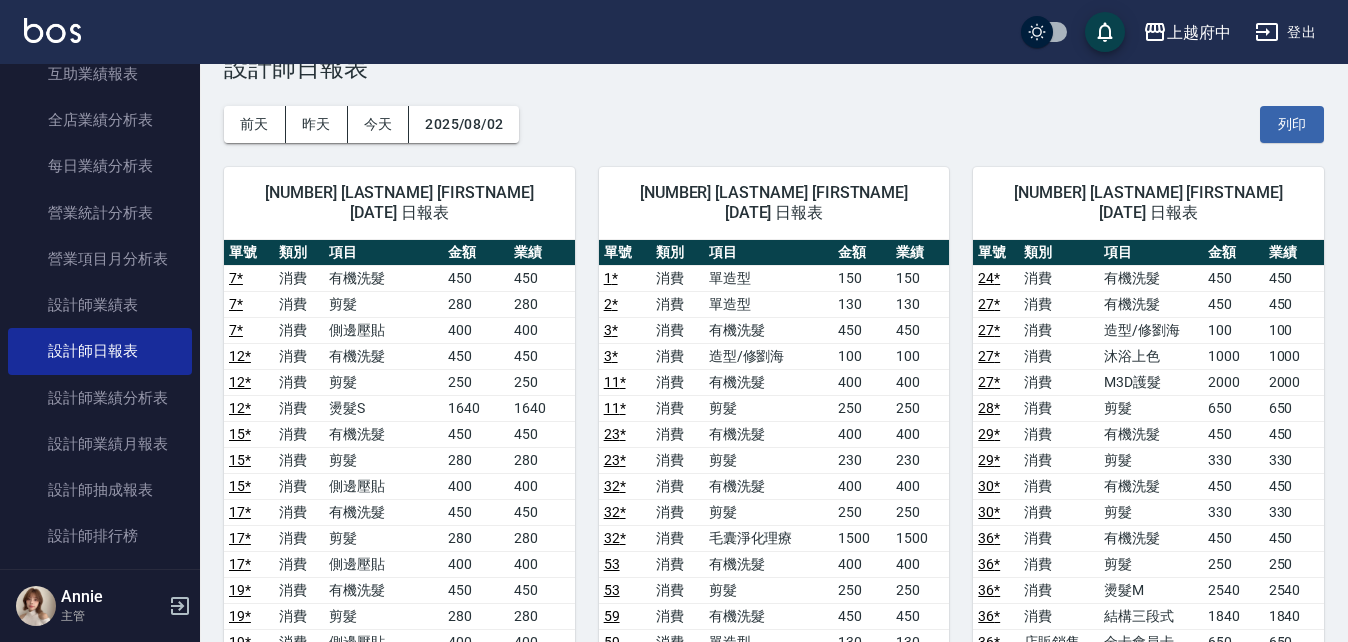 scroll, scrollTop: 100, scrollLeft: 0, axis: vertical 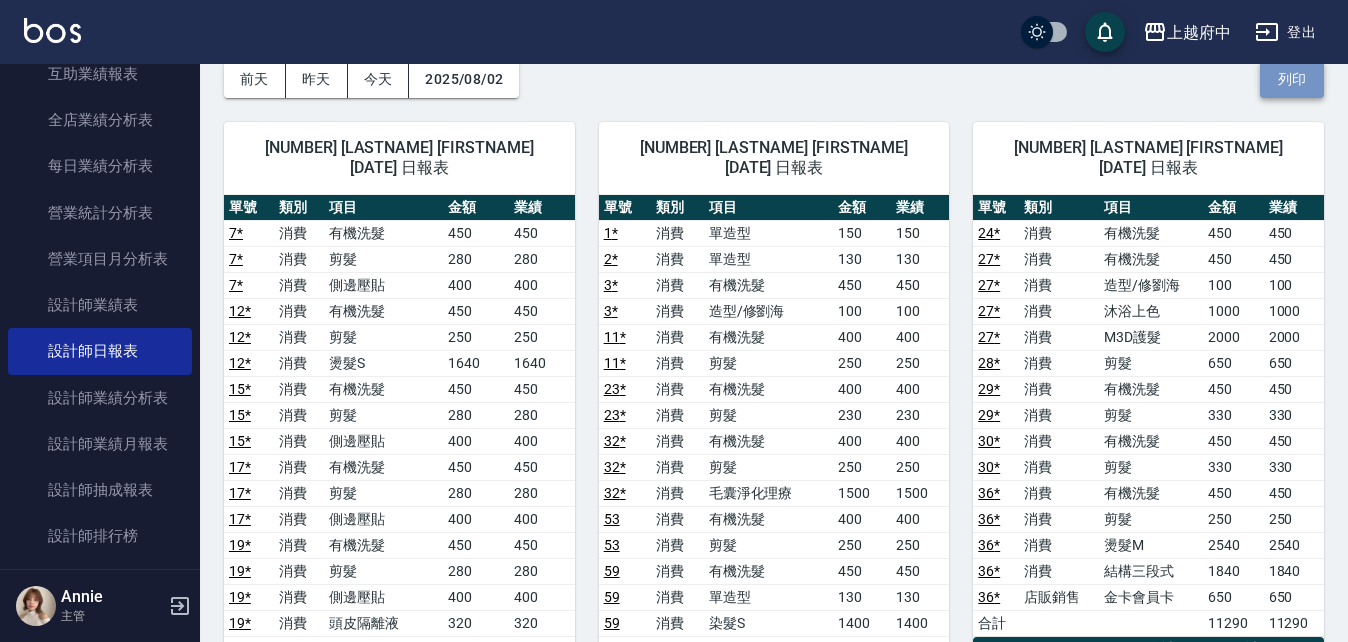 click on "列印" at bounding box center (1292, 79) 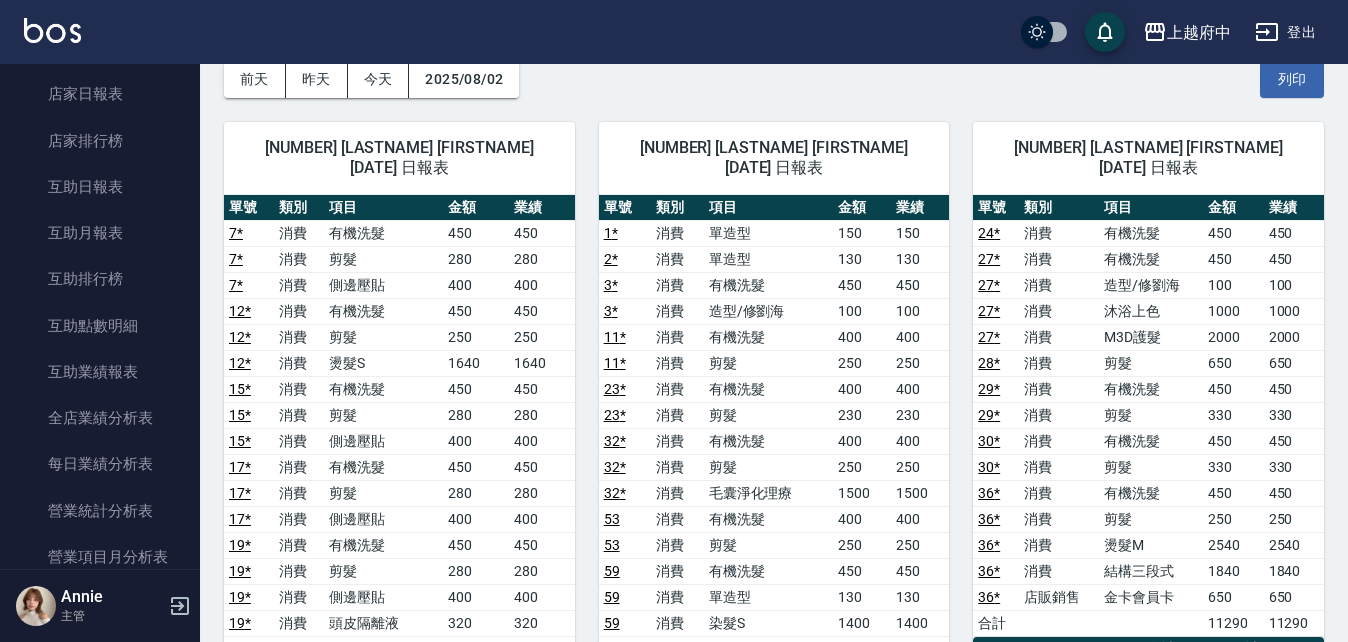 scroll, scrollTop: 0, scrollLeft: 0, axis: both 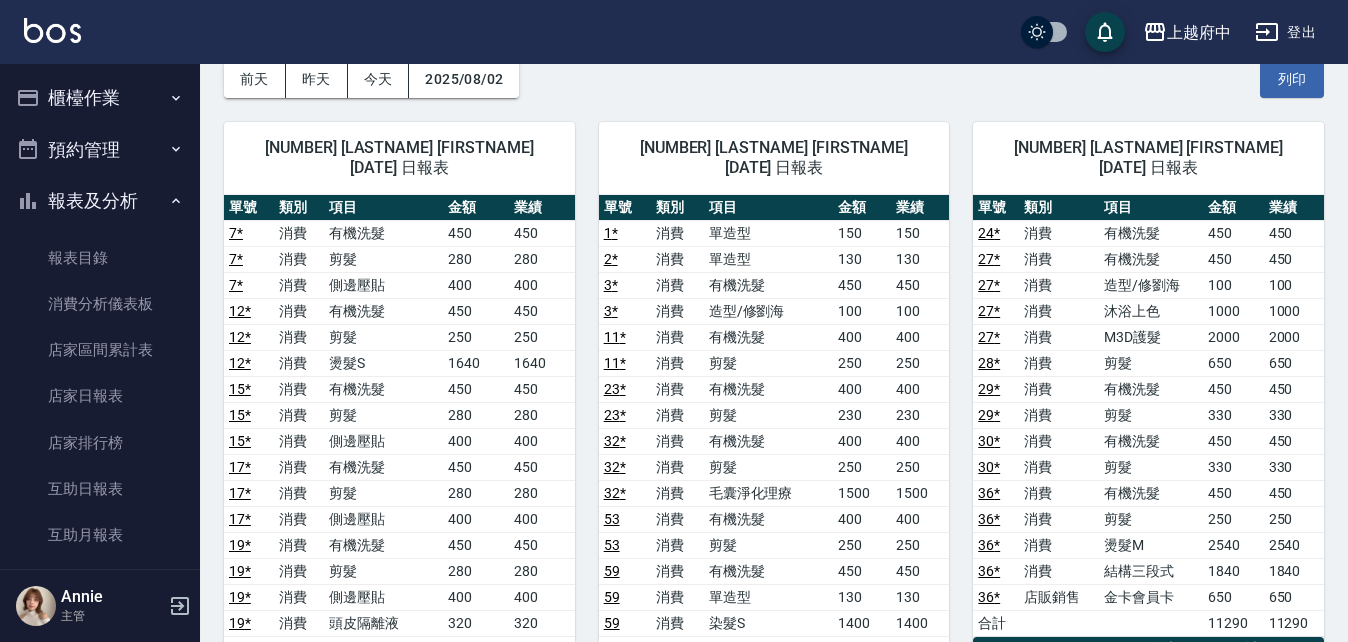 click on "櫃檯作業" at bounding box center [100, 98] 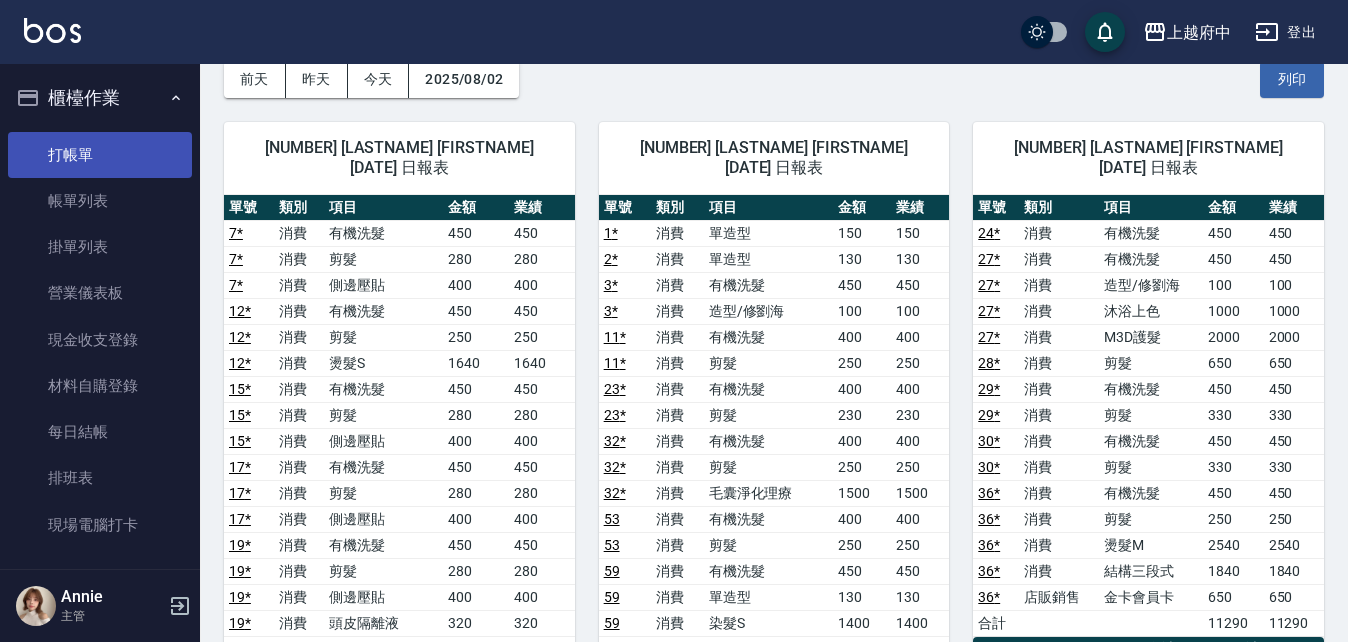 click on "打帳單" at bounding box center [100, 155] 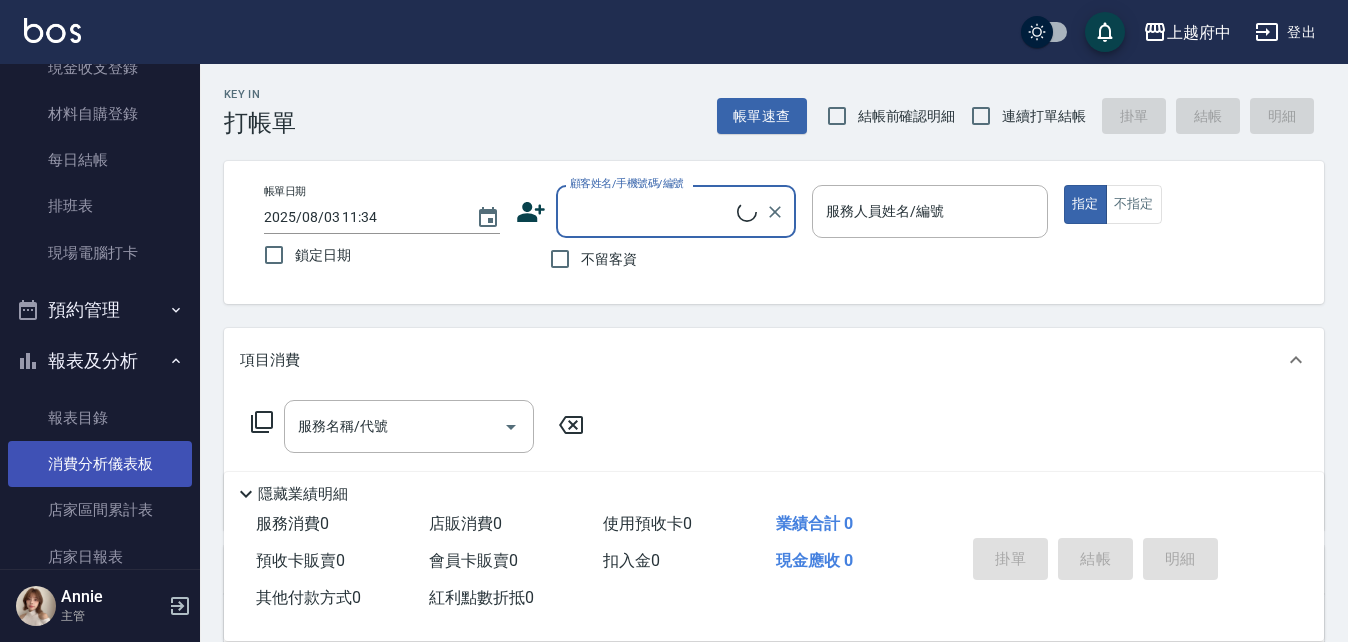 scroll, scrollTop: 300, scrollLeft: 0, axis: vertical 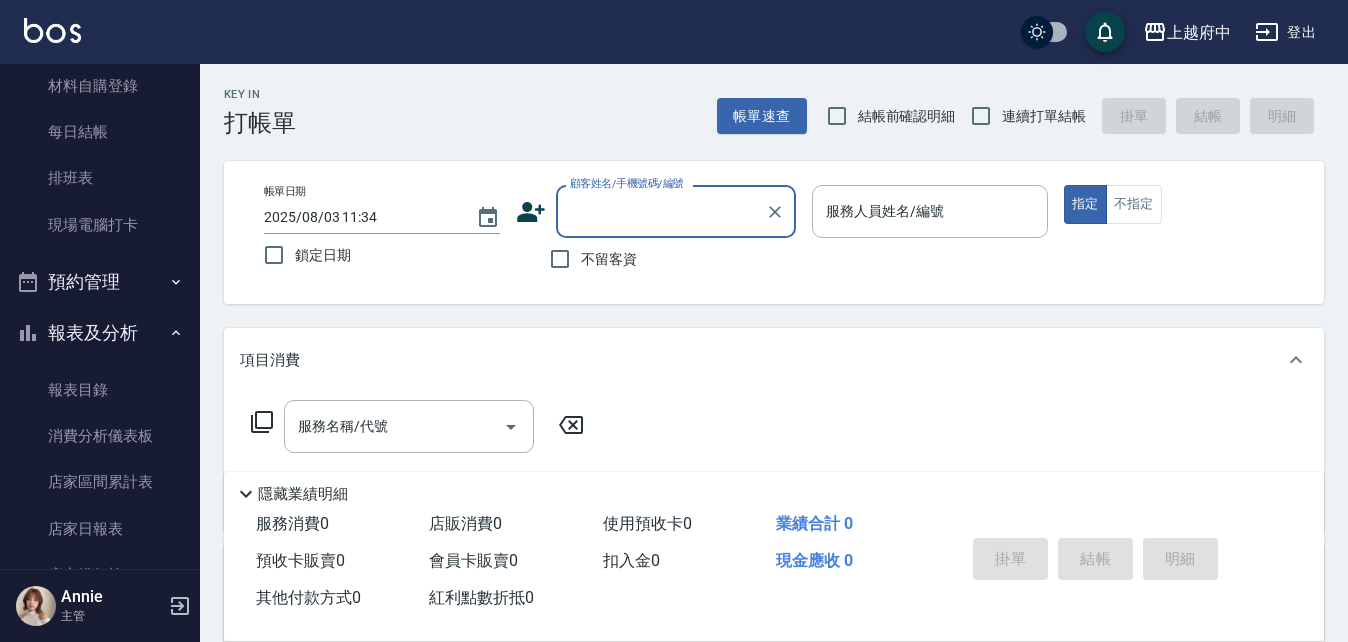 click on "報表及分析" at bounding box center (100, 333) 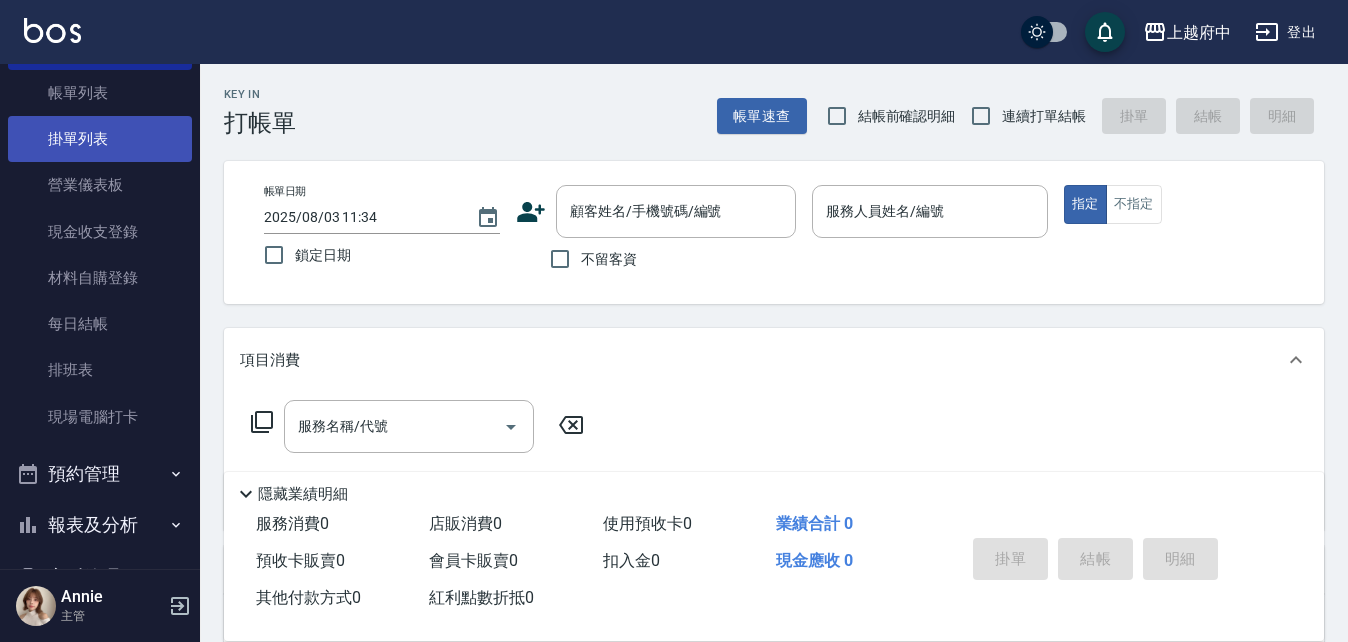 scroll, scrollTop: 0, scrollLeft: 0, axis: both 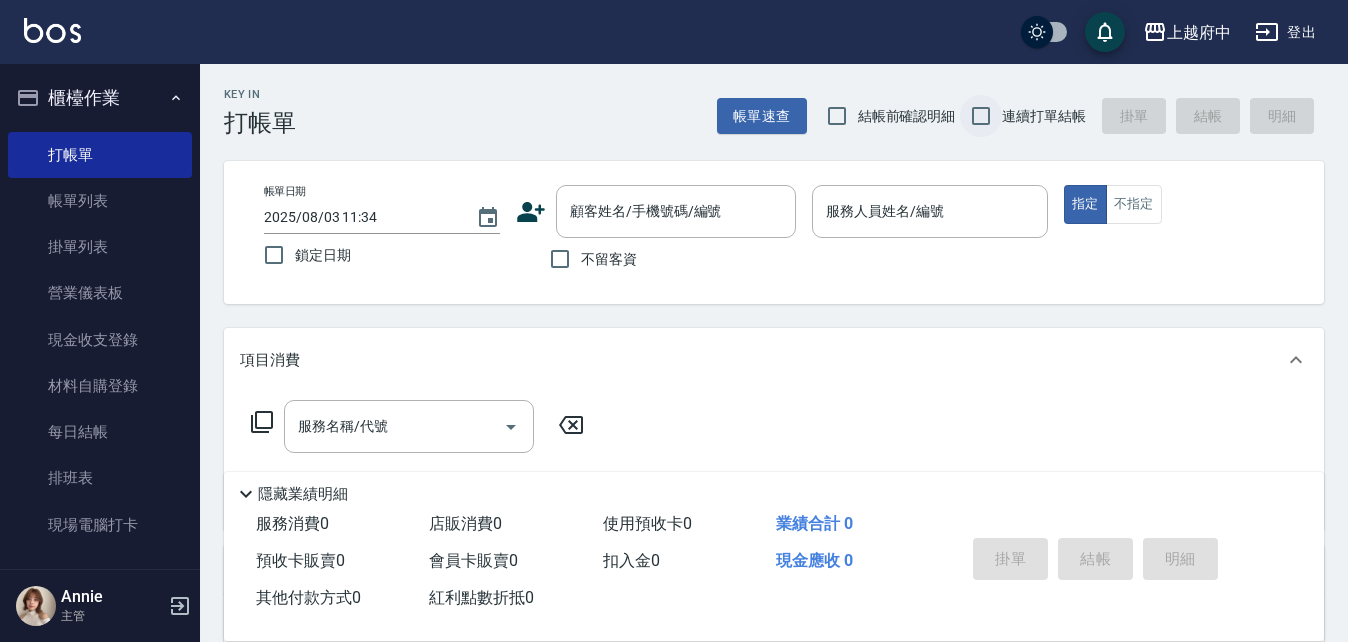 click on "連續打單結帳" at bounding box center [981, 116] 